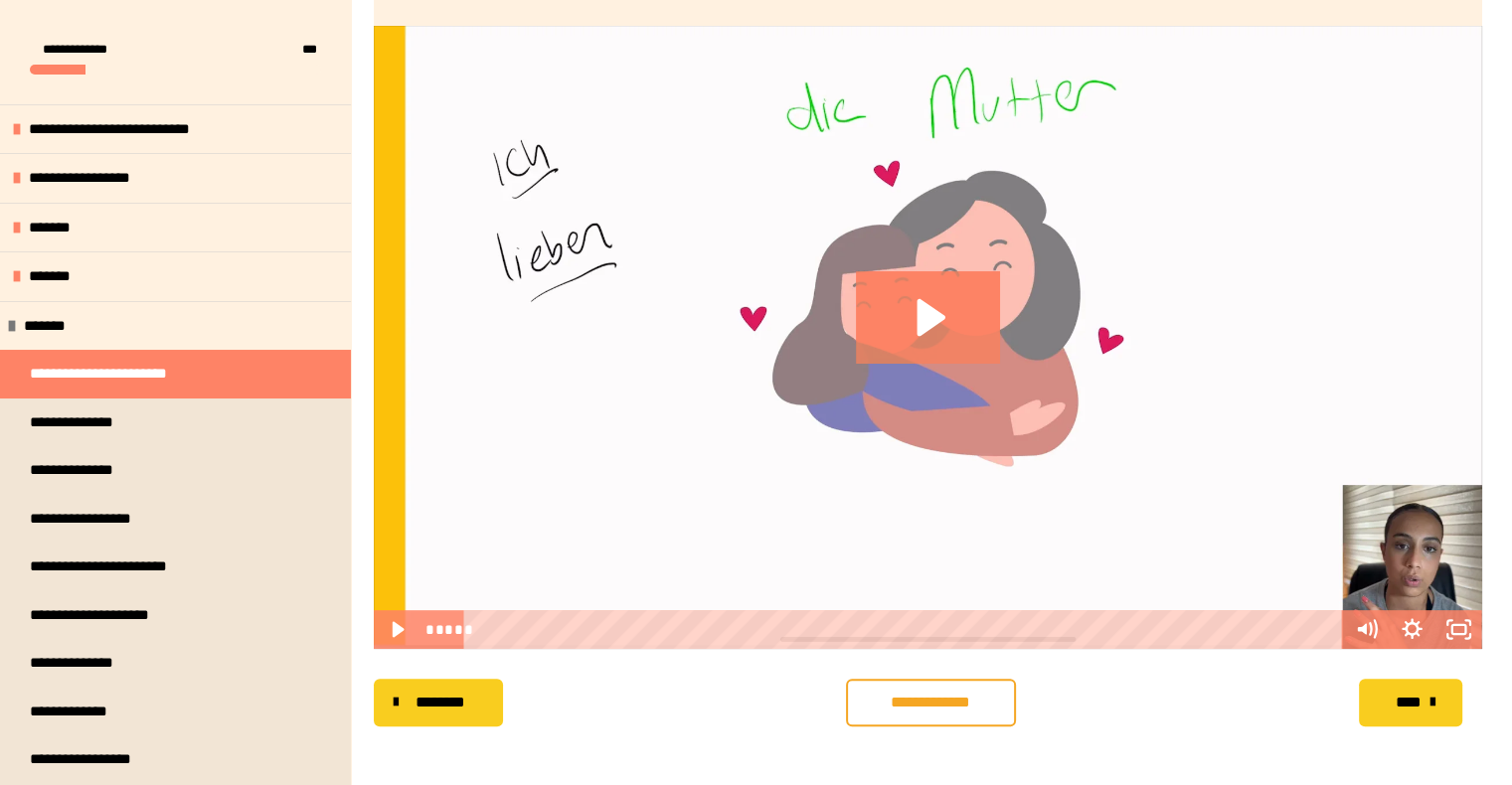 scroll, scrollTop: 571, scrollLeft: 0, axis: vertical 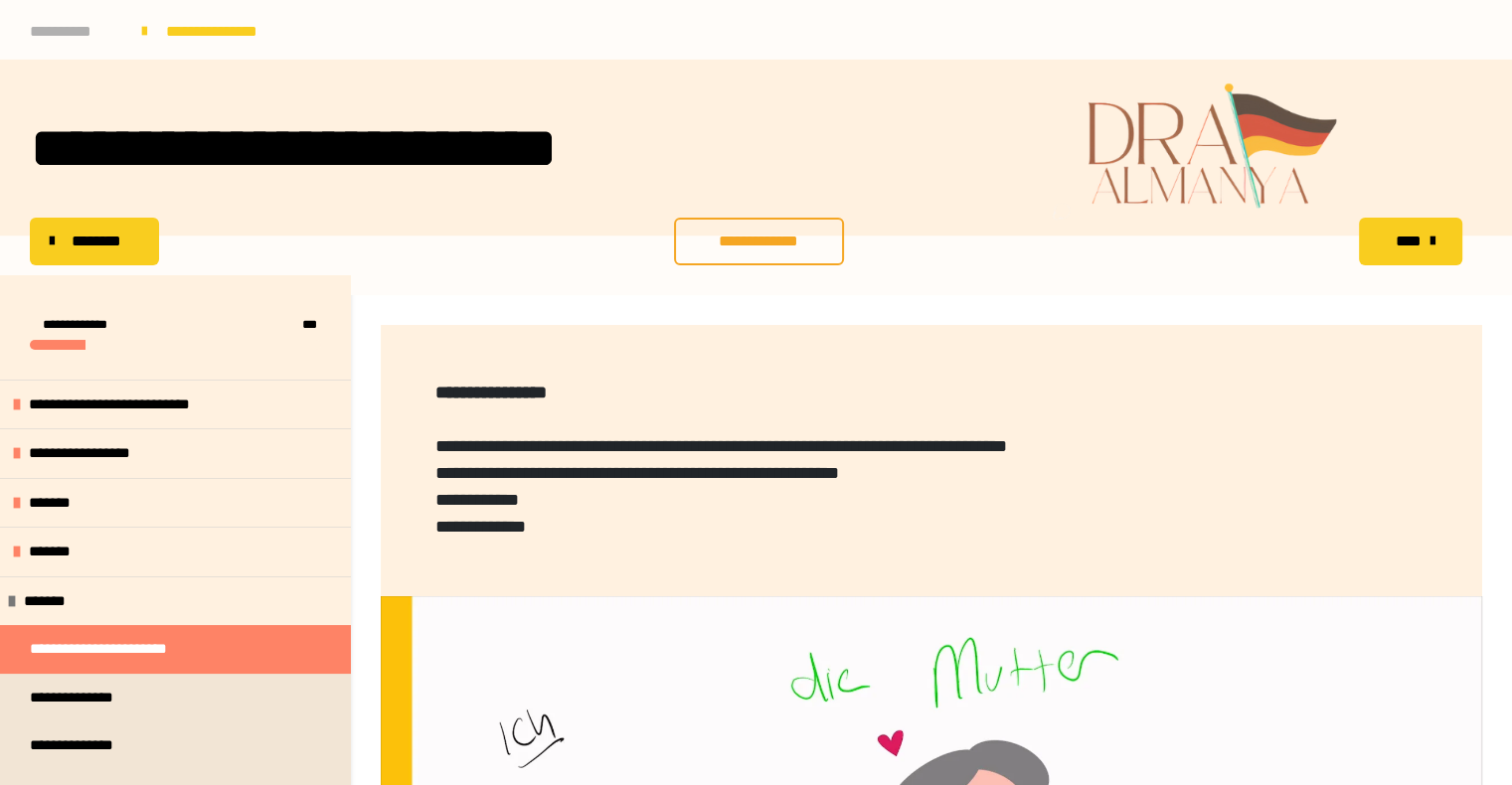 click on "**********" at bounding box center (76, 32) 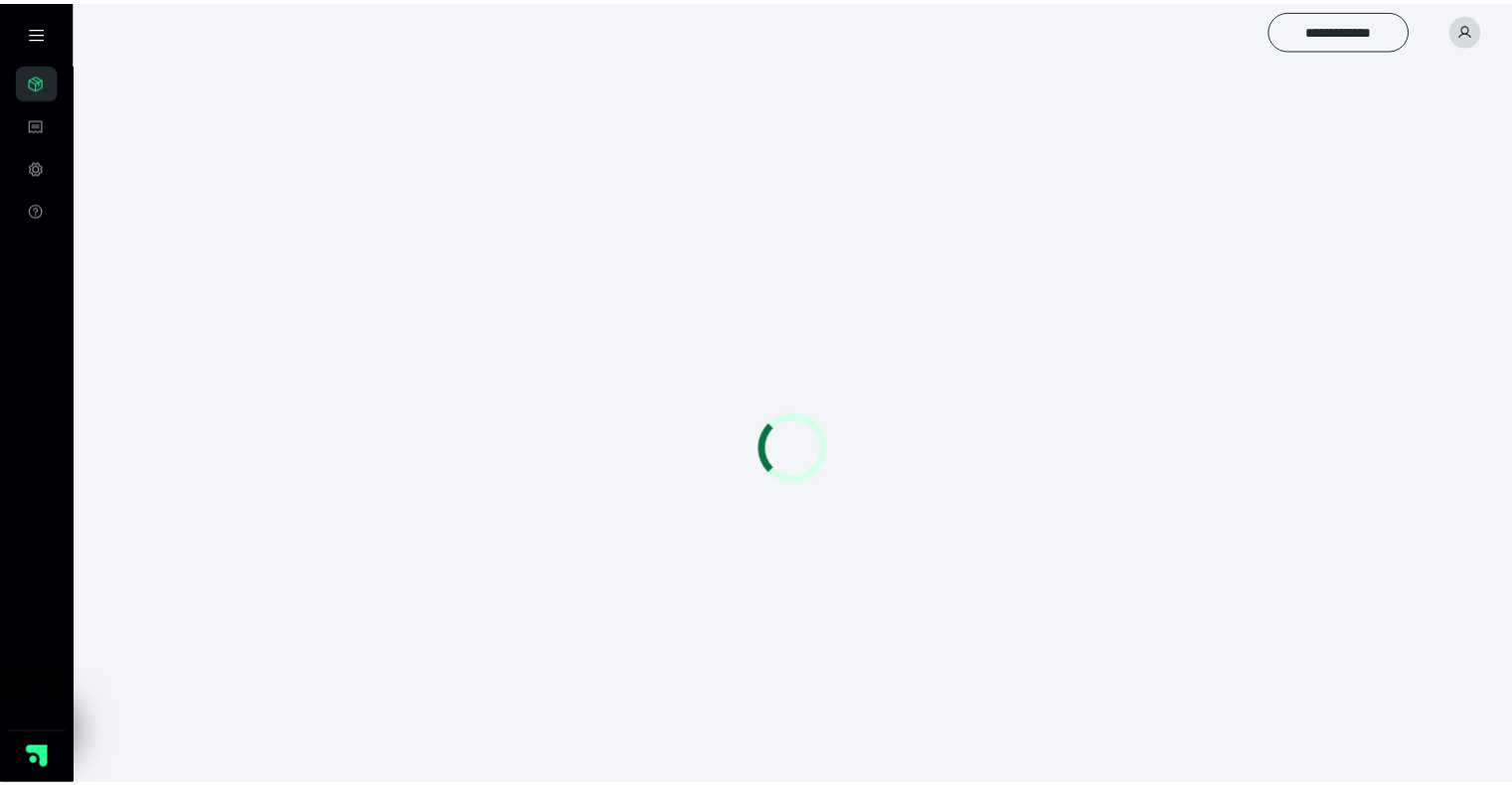 scroll, scrollTop: 0, scrollLeft: 0, axis: both 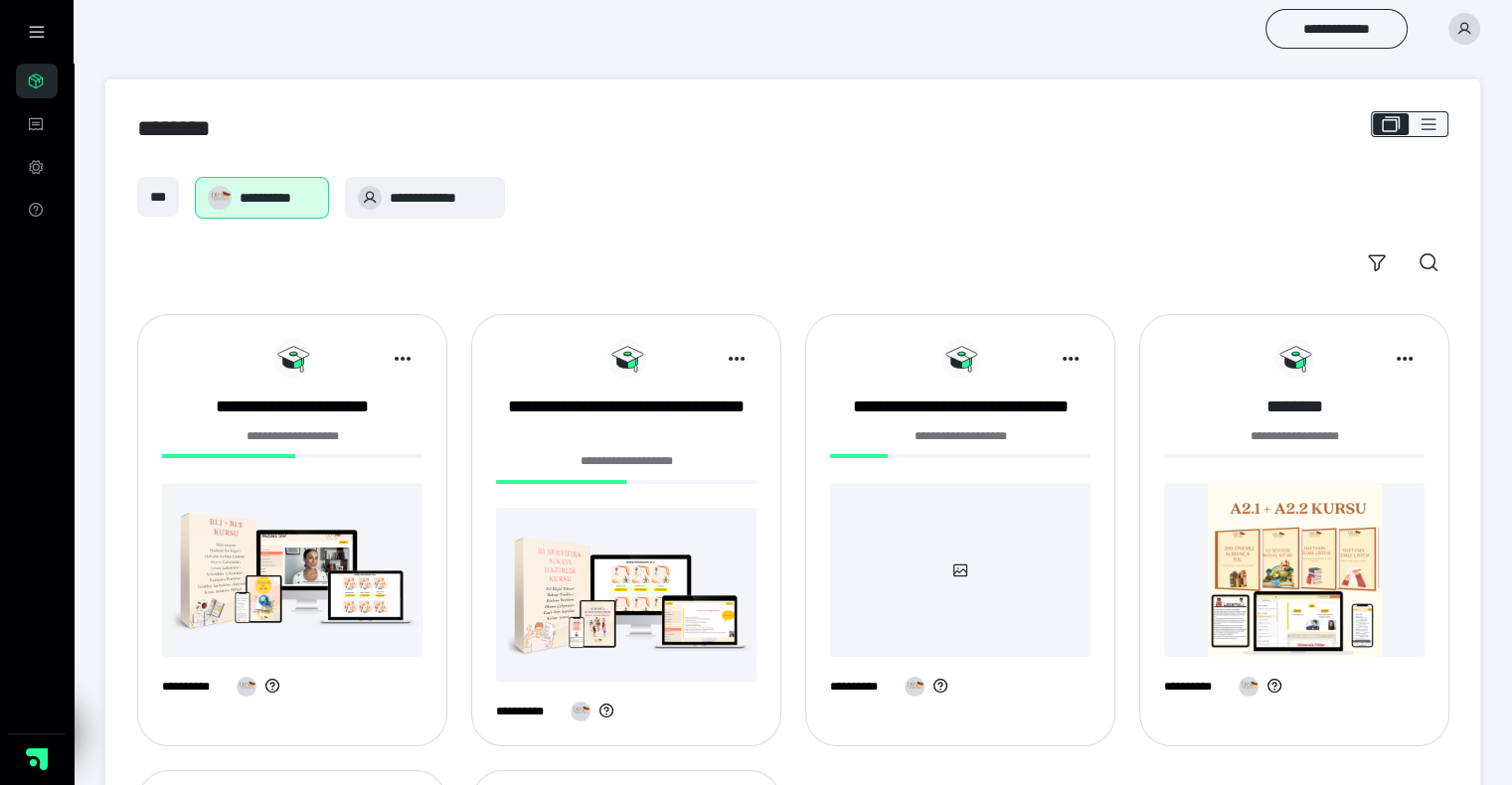 click on "********" at bounding box center (1294, 406) 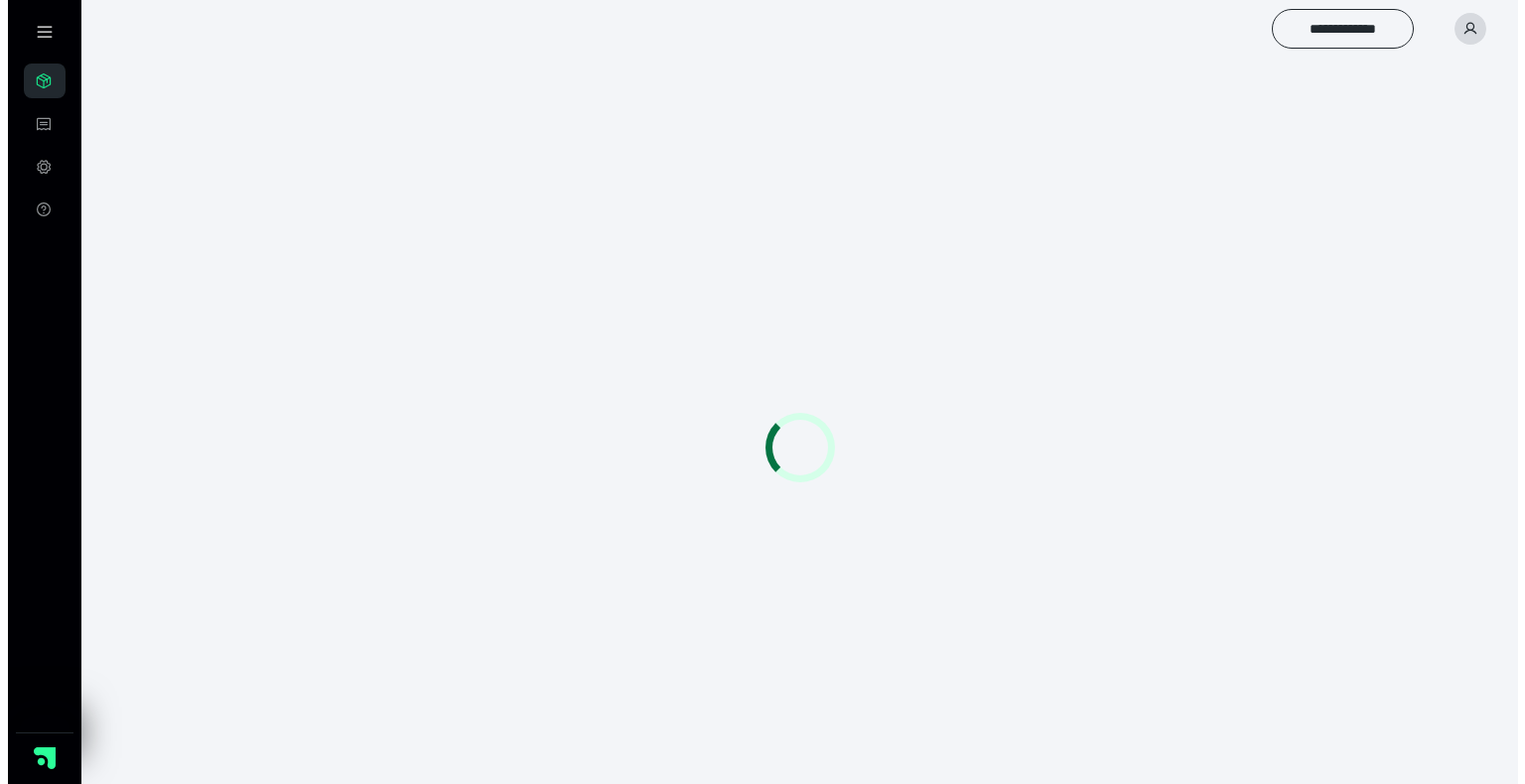 scroll, scrollTop: 0, scrollLeft: 0, axis: both 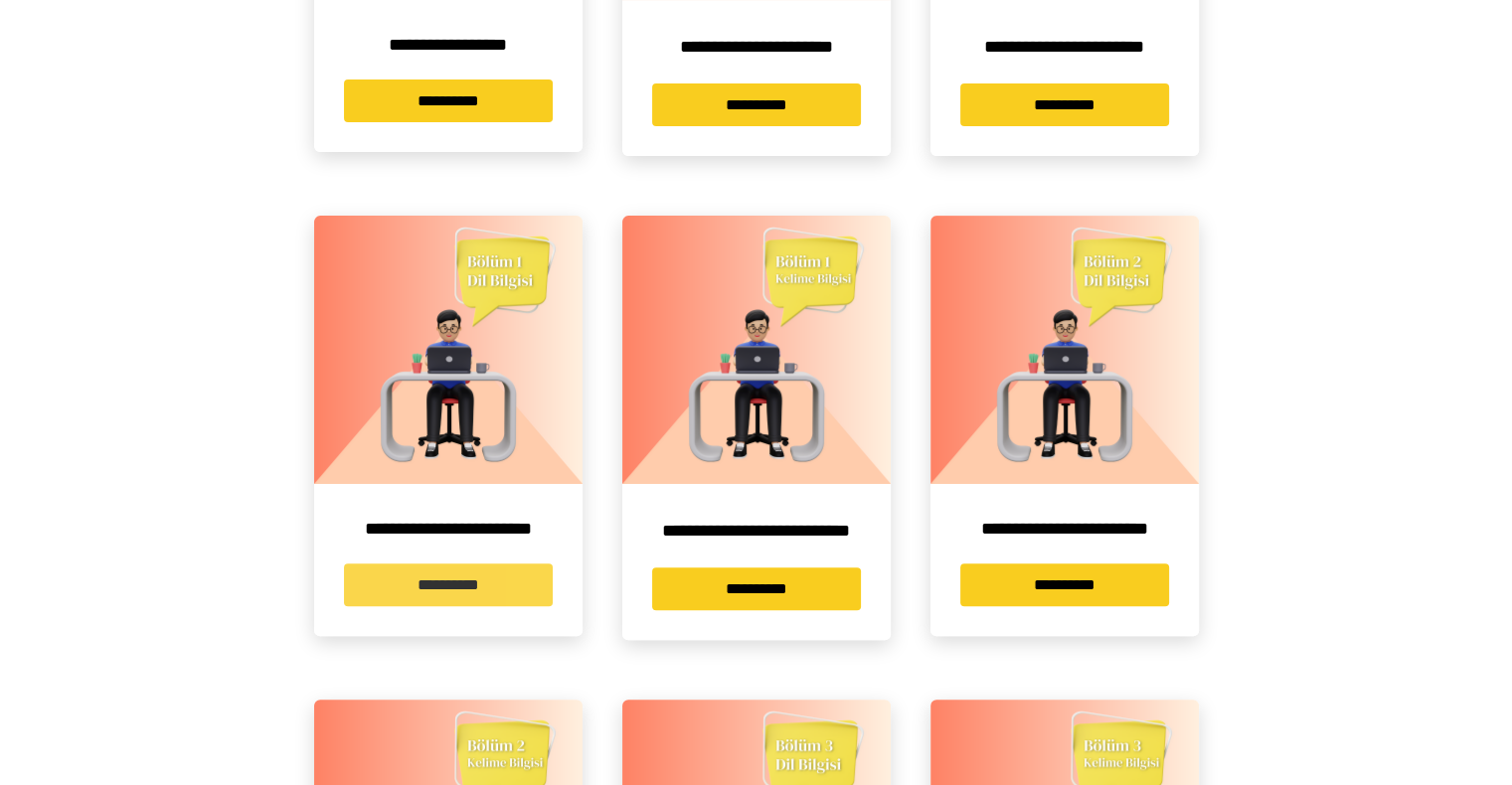 click on "**********" at bounding box center (448, 584) 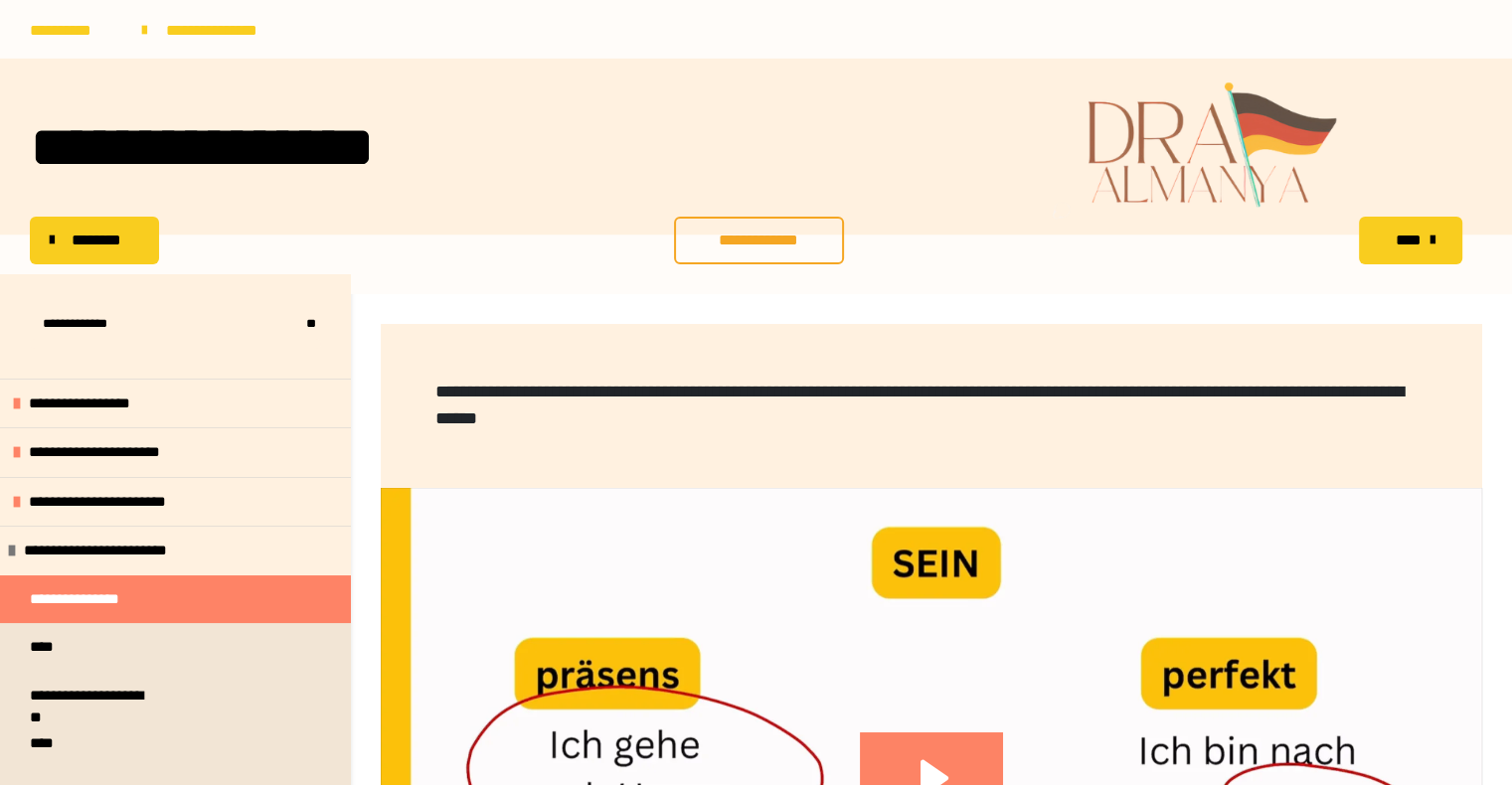 scroll, scrollTop: 298, scrollLeft: 0, axis: vertical 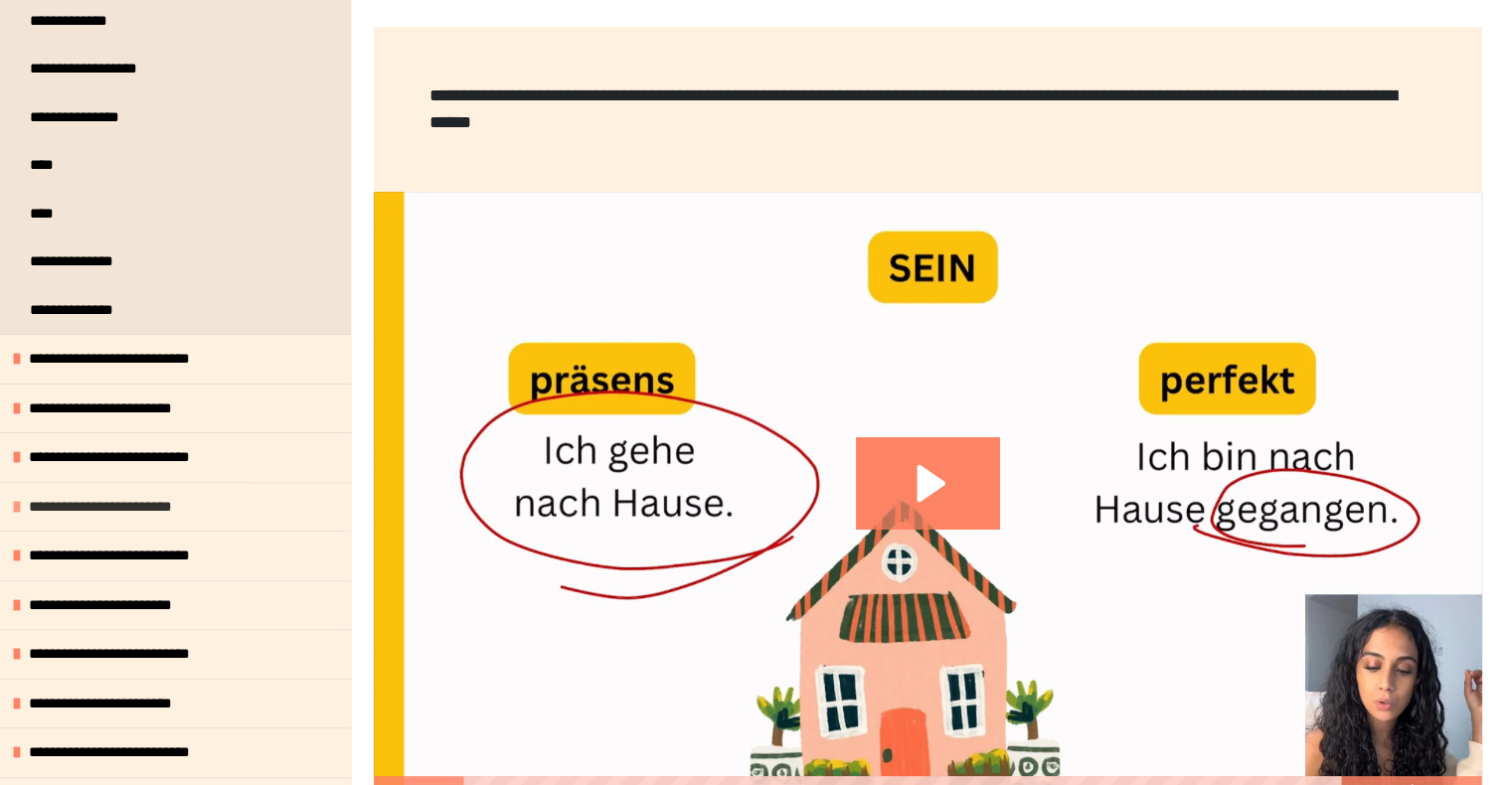 click on "**********" at bounding box center (113, 507) 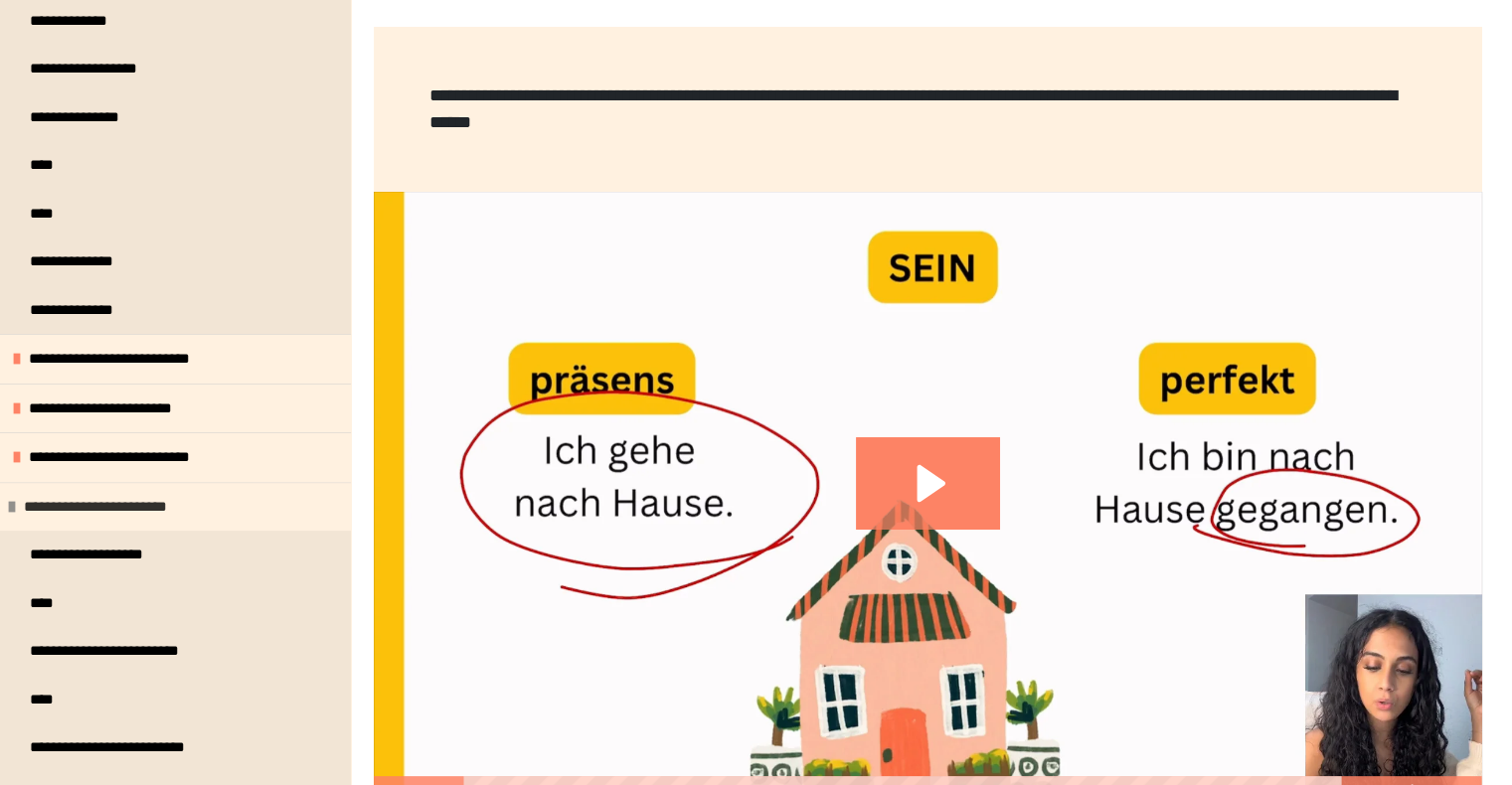 click on "**********" at bounding box center (108, 507) 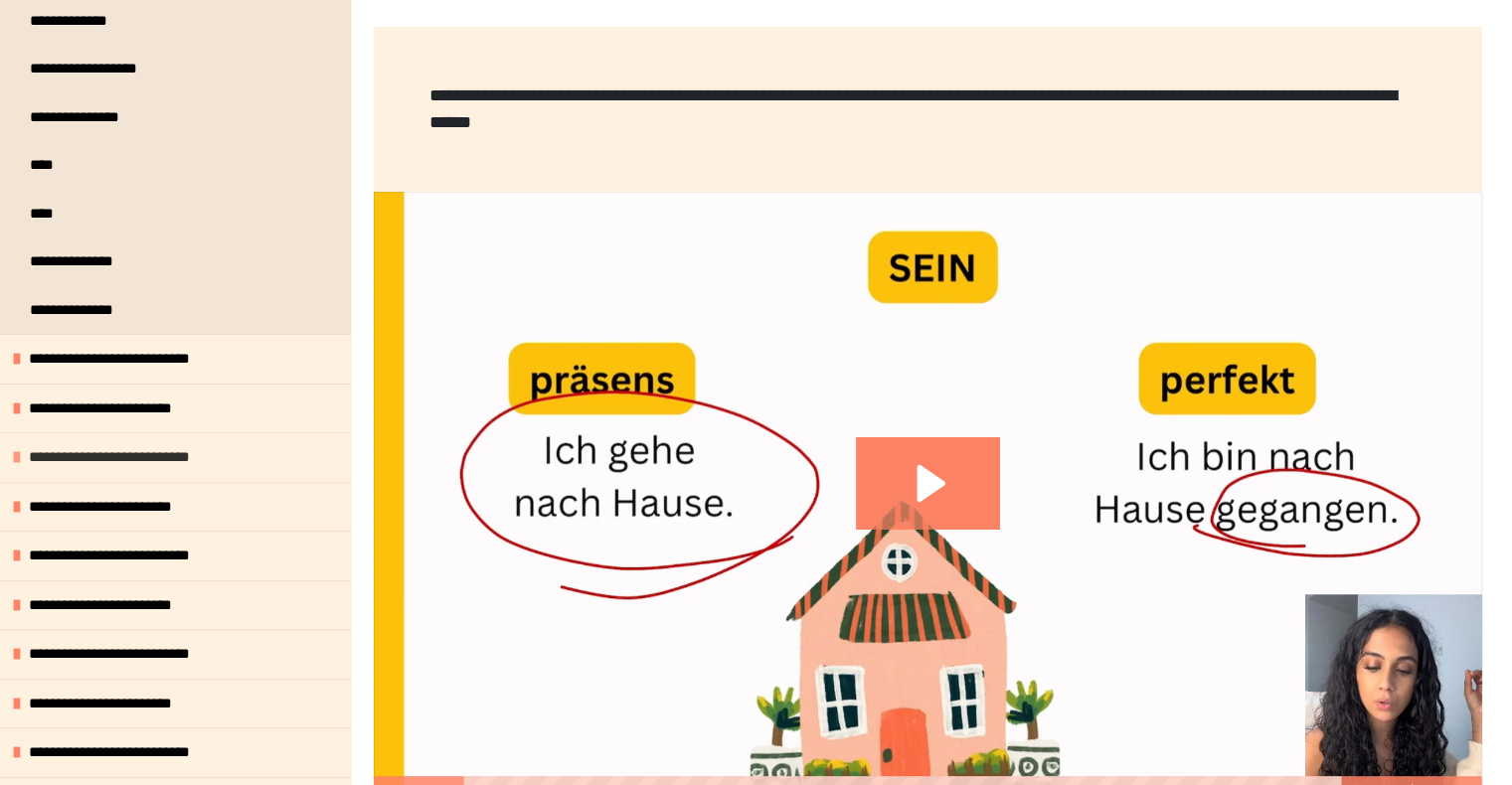 click on "**********" at bounding box center [126, 457] 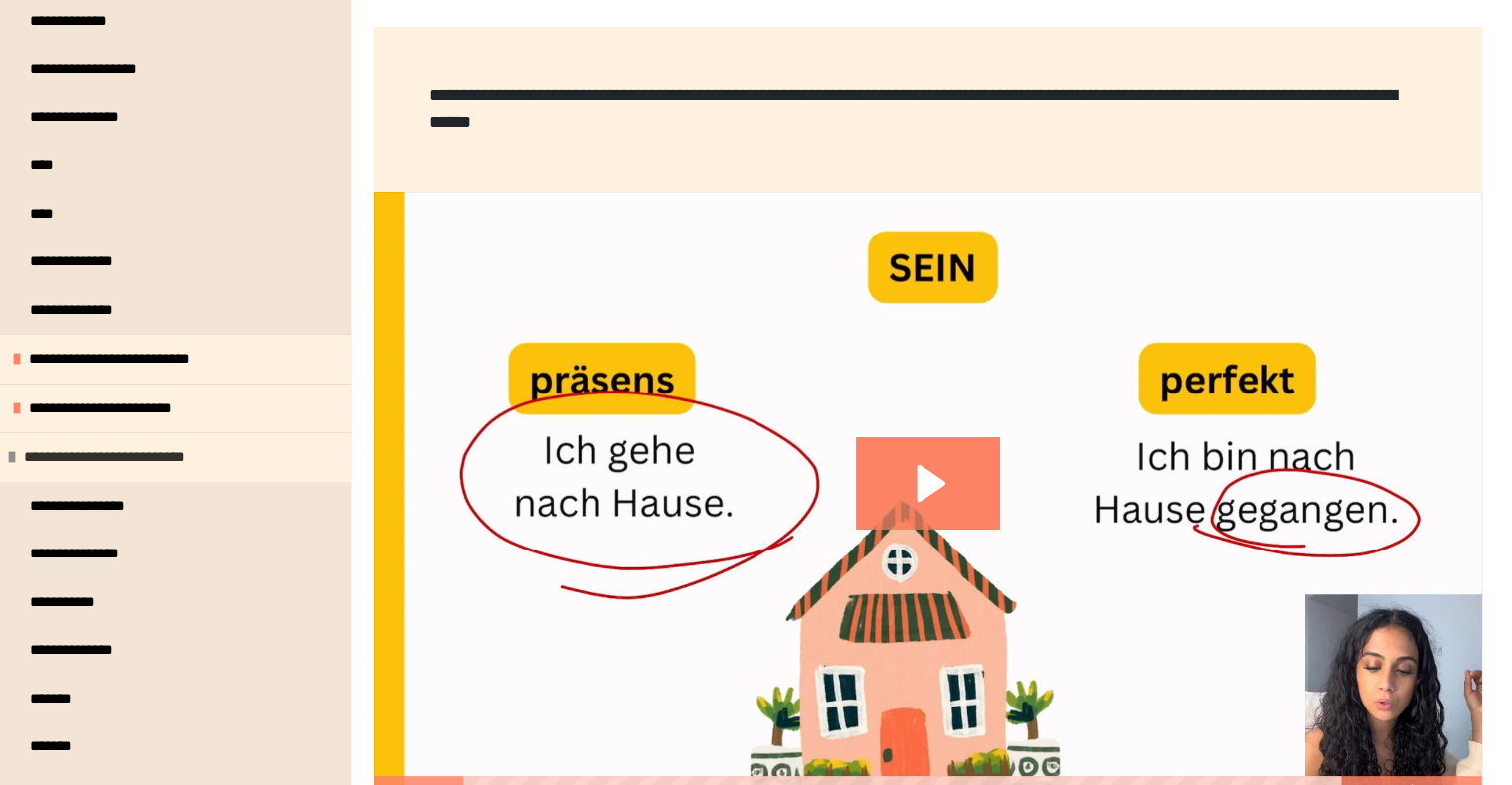 click on "**********" at bounding box center [121, 457] 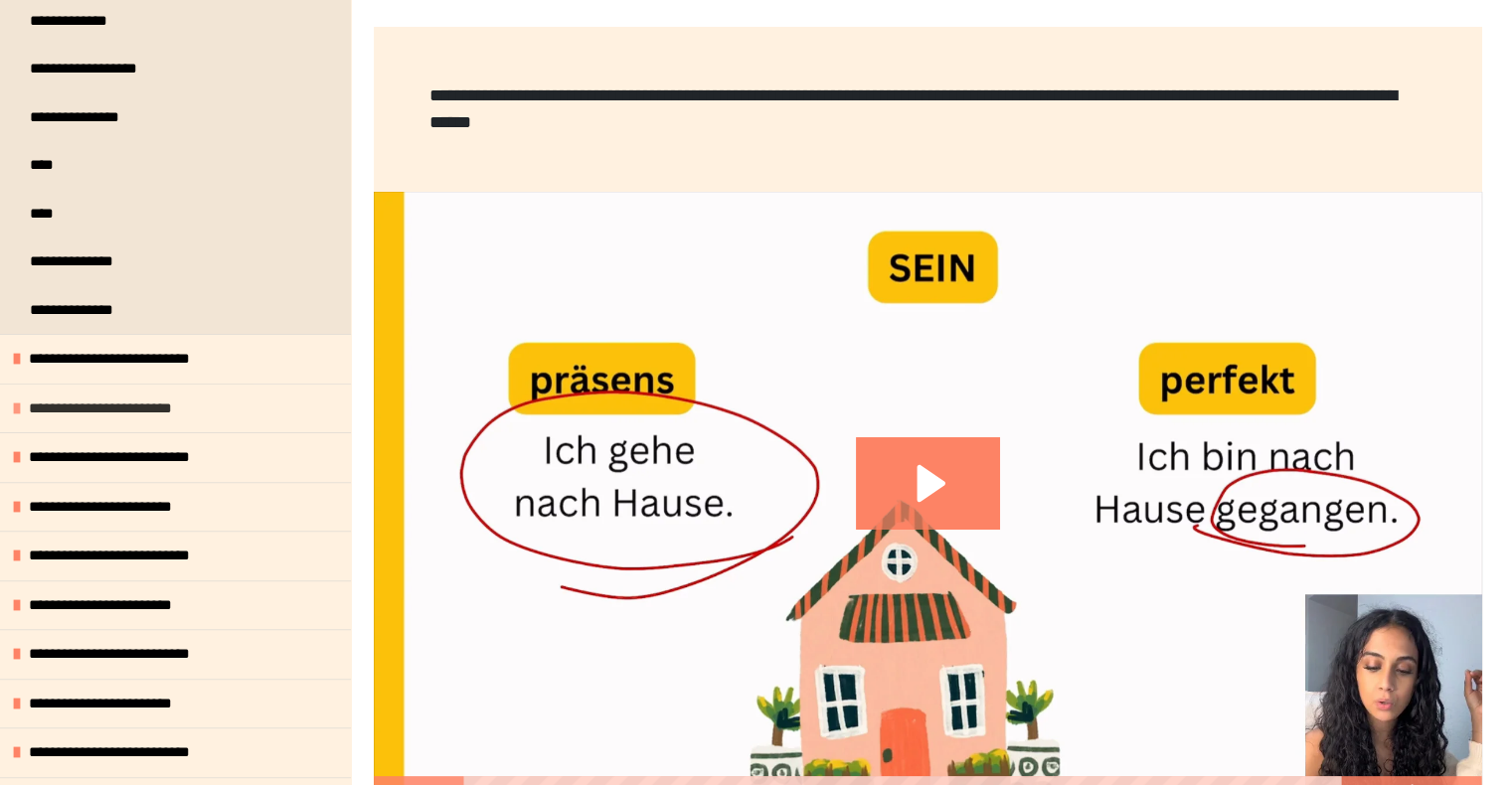 click on "**********" at bounding box center [113, 408] 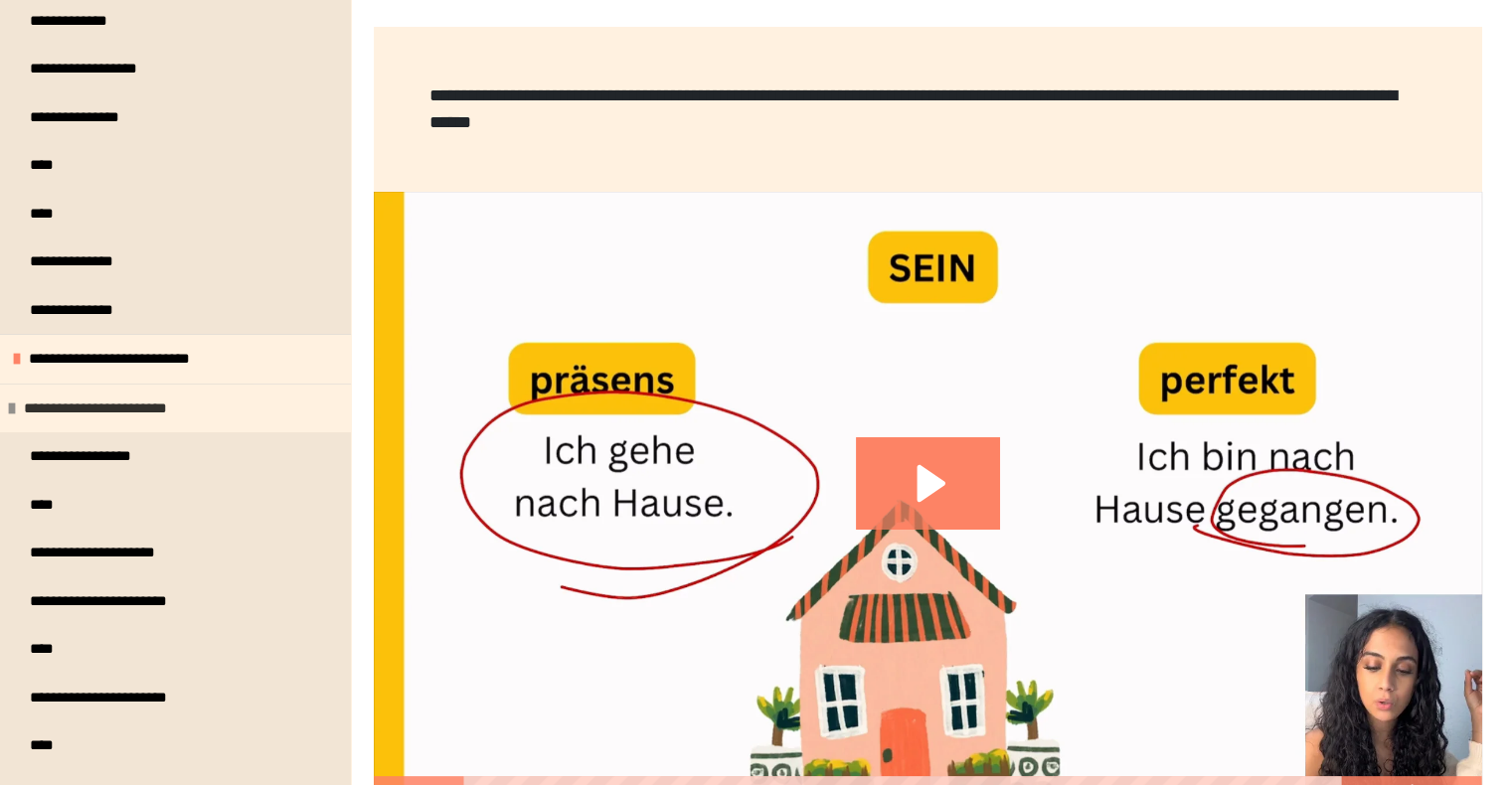 click on "**********" at bounding box center (108, 408) 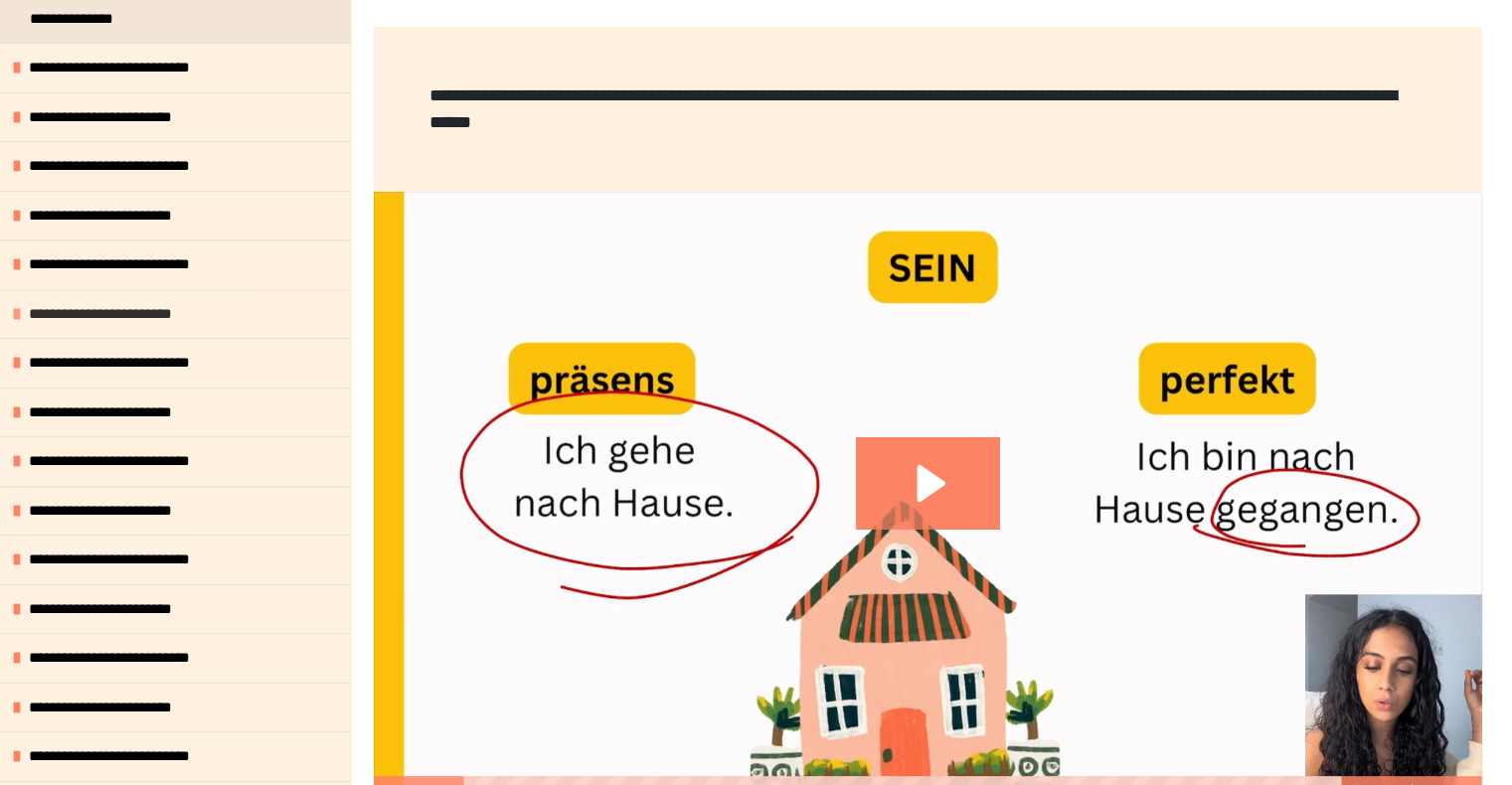 scroll, scrollTop: 795, scrollLeft: 0, axis: vertical 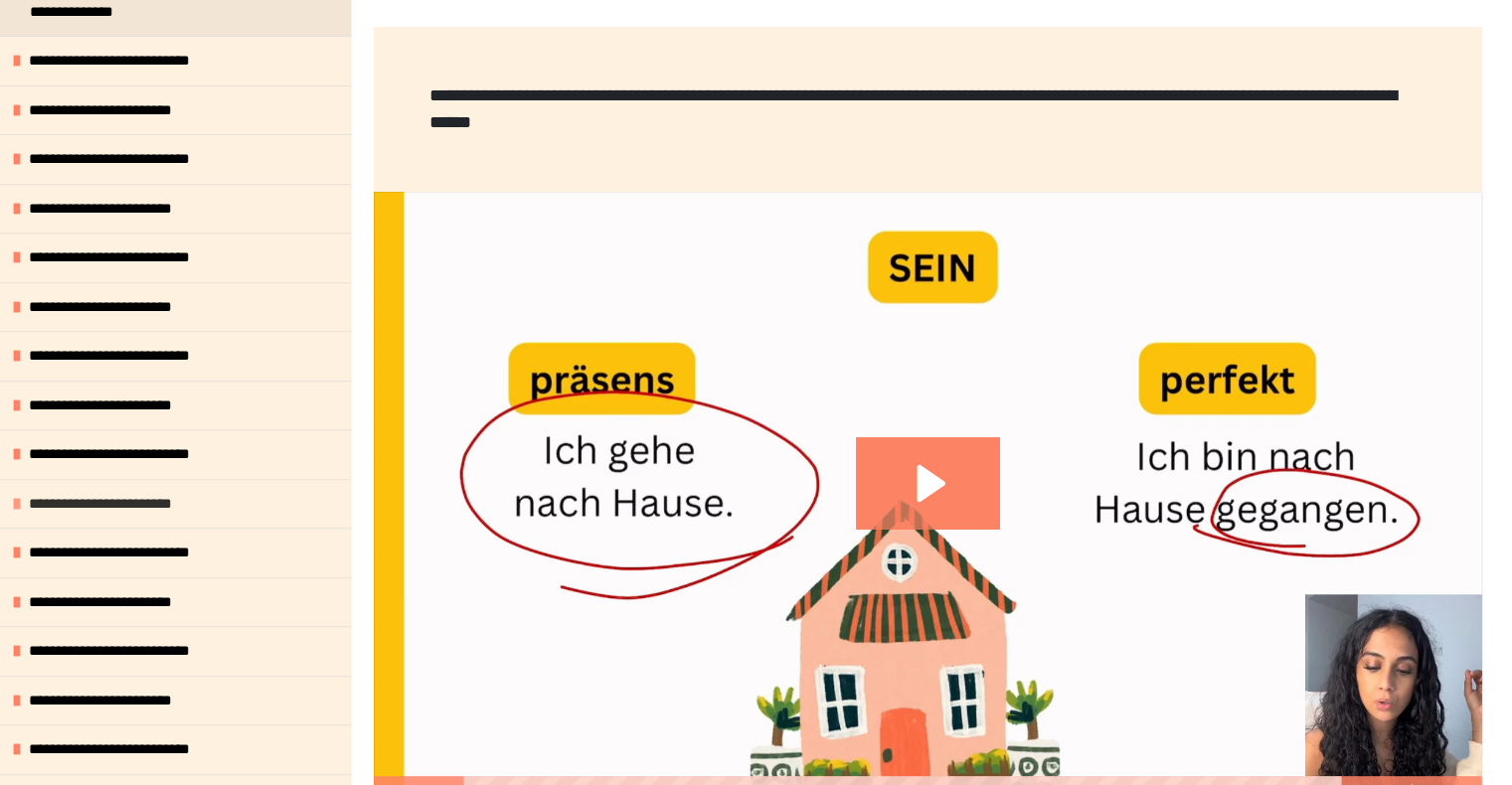 click on "**********" at bounding box center [113, 504] 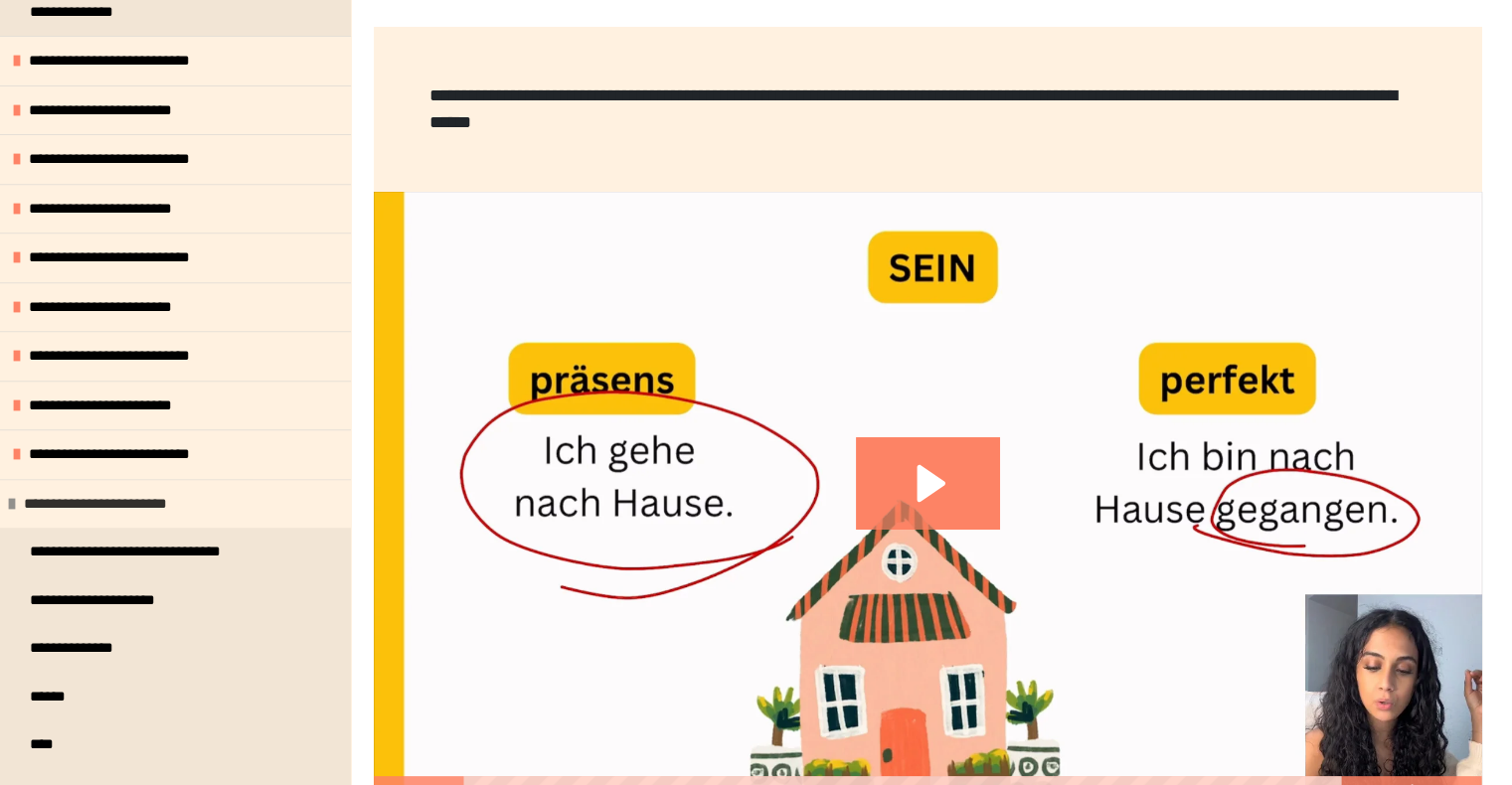 click on "**********" at bounding box center [108, 504] 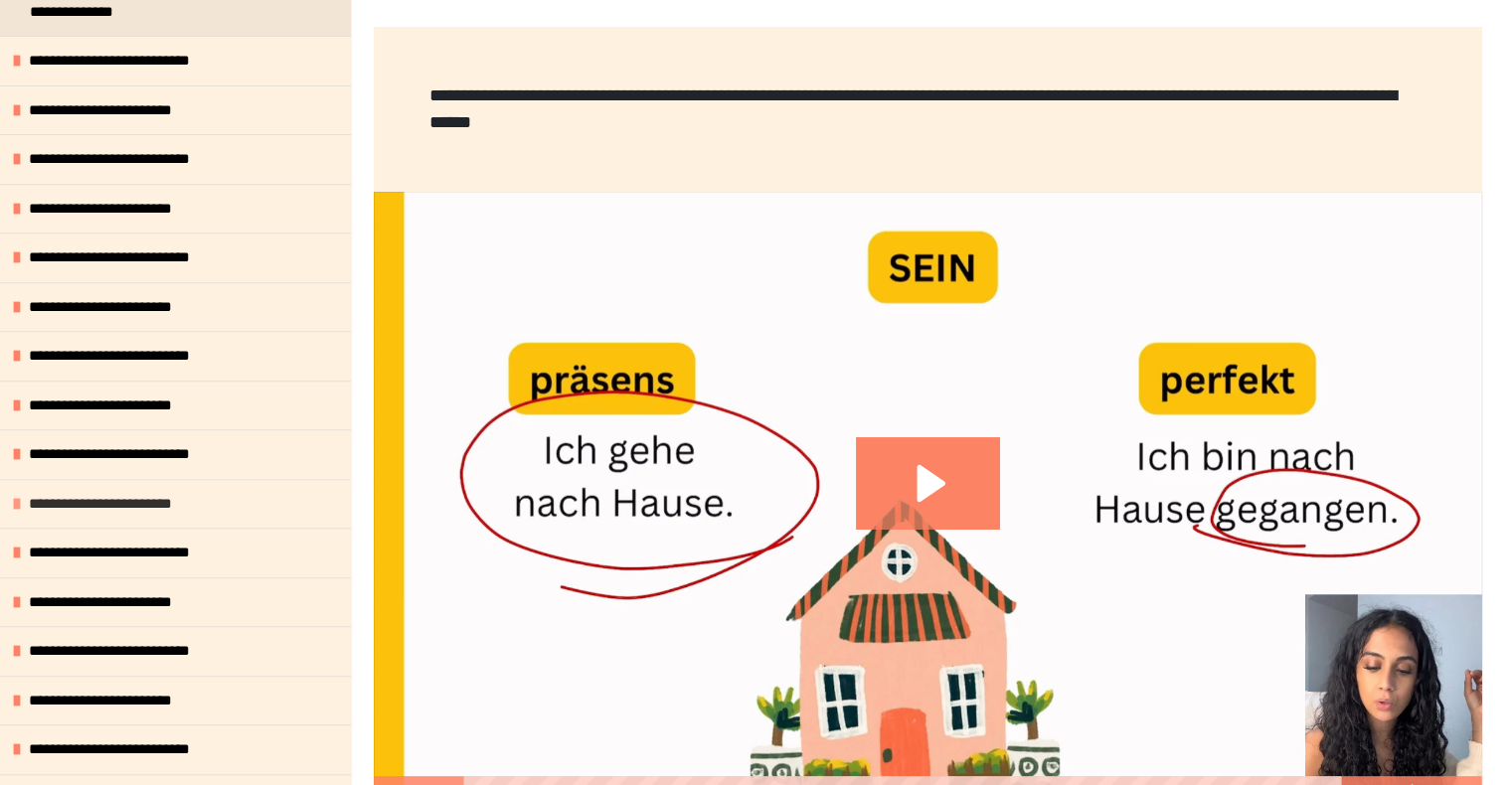 click on "**********" at bounding box center (113, 504) 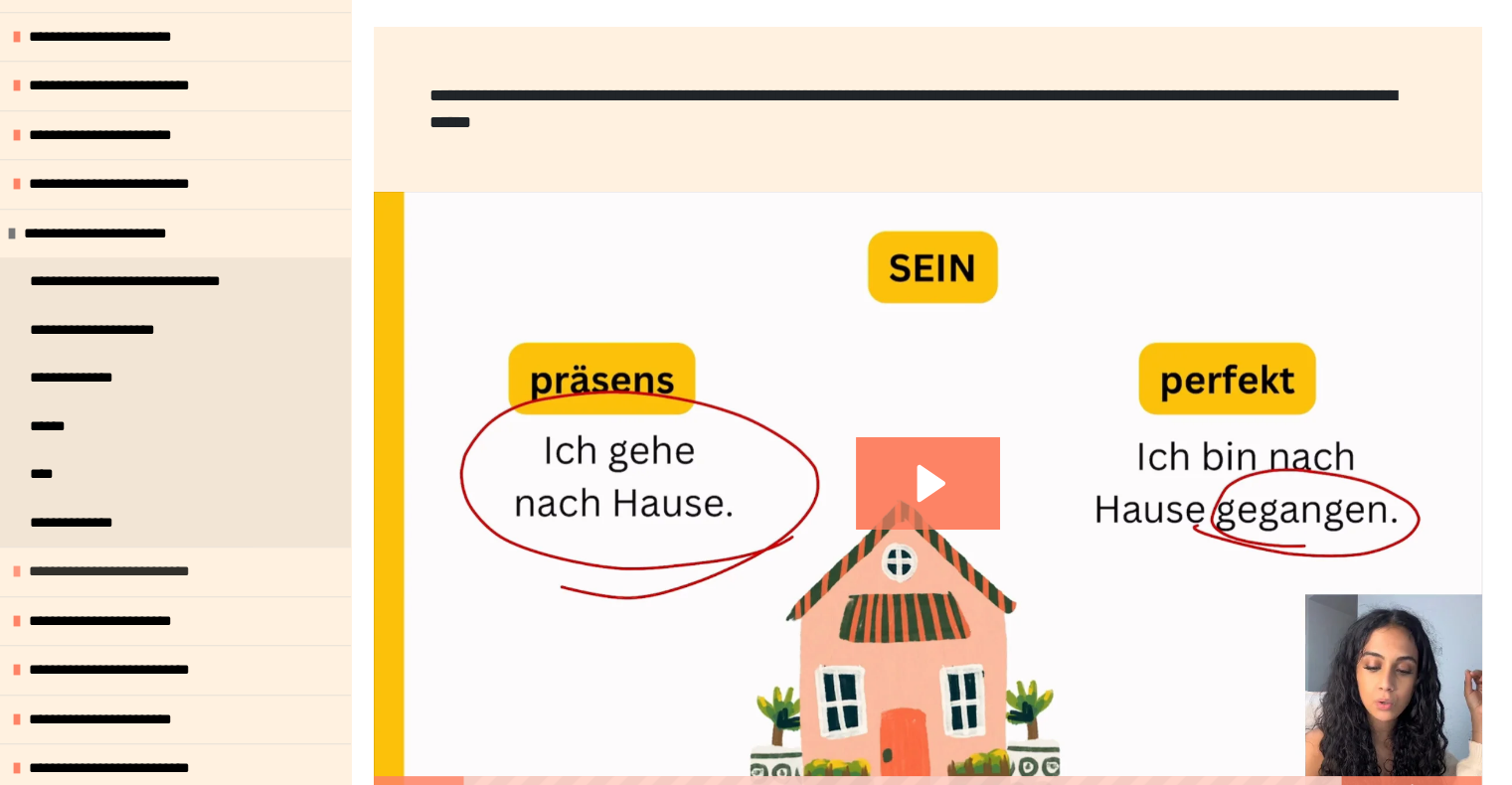 scroll, scrollTop: 1093, scrollLeft: 0, axis: vertical 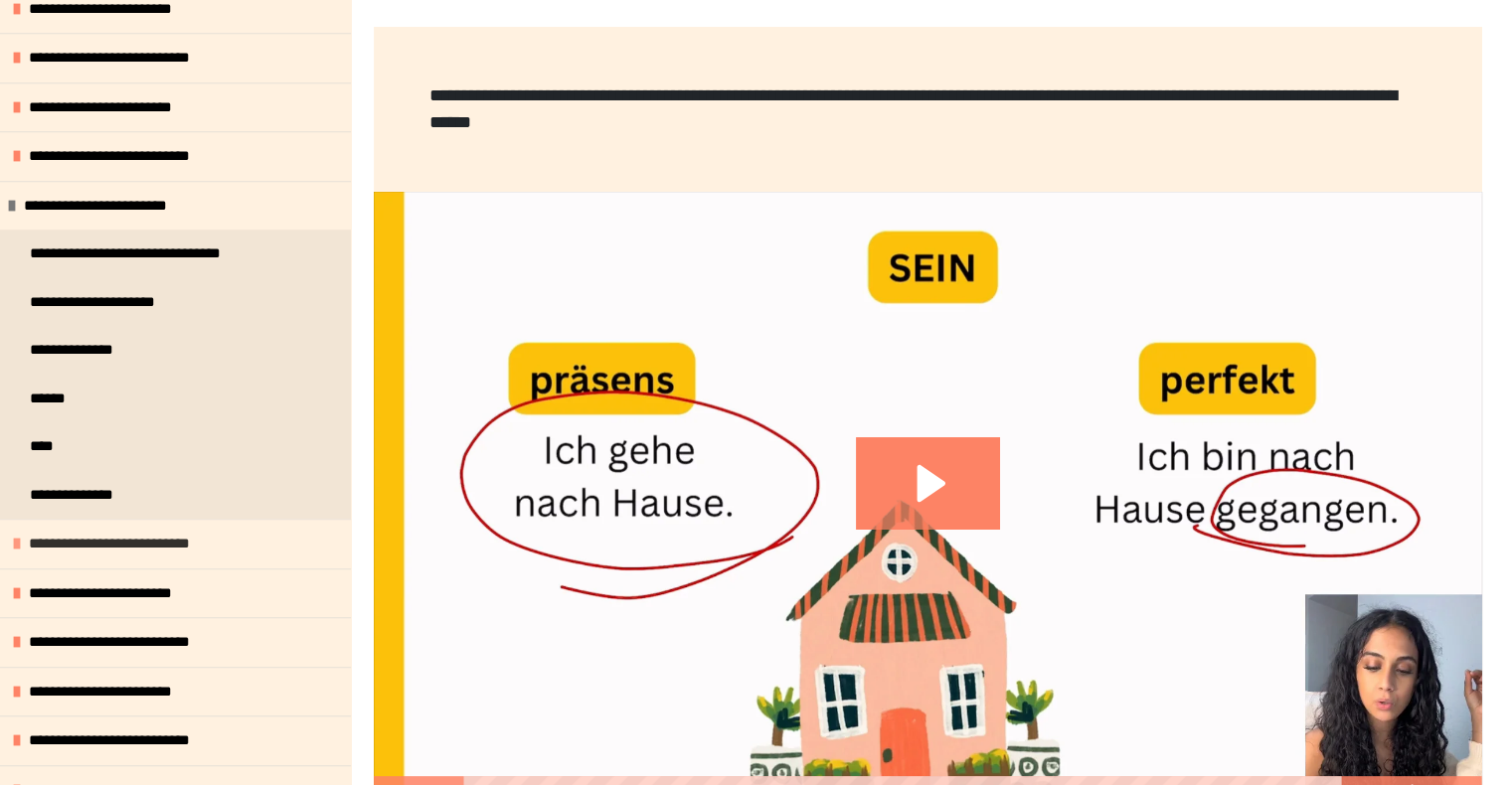 click on "**********" at bounding box center [127, 544] 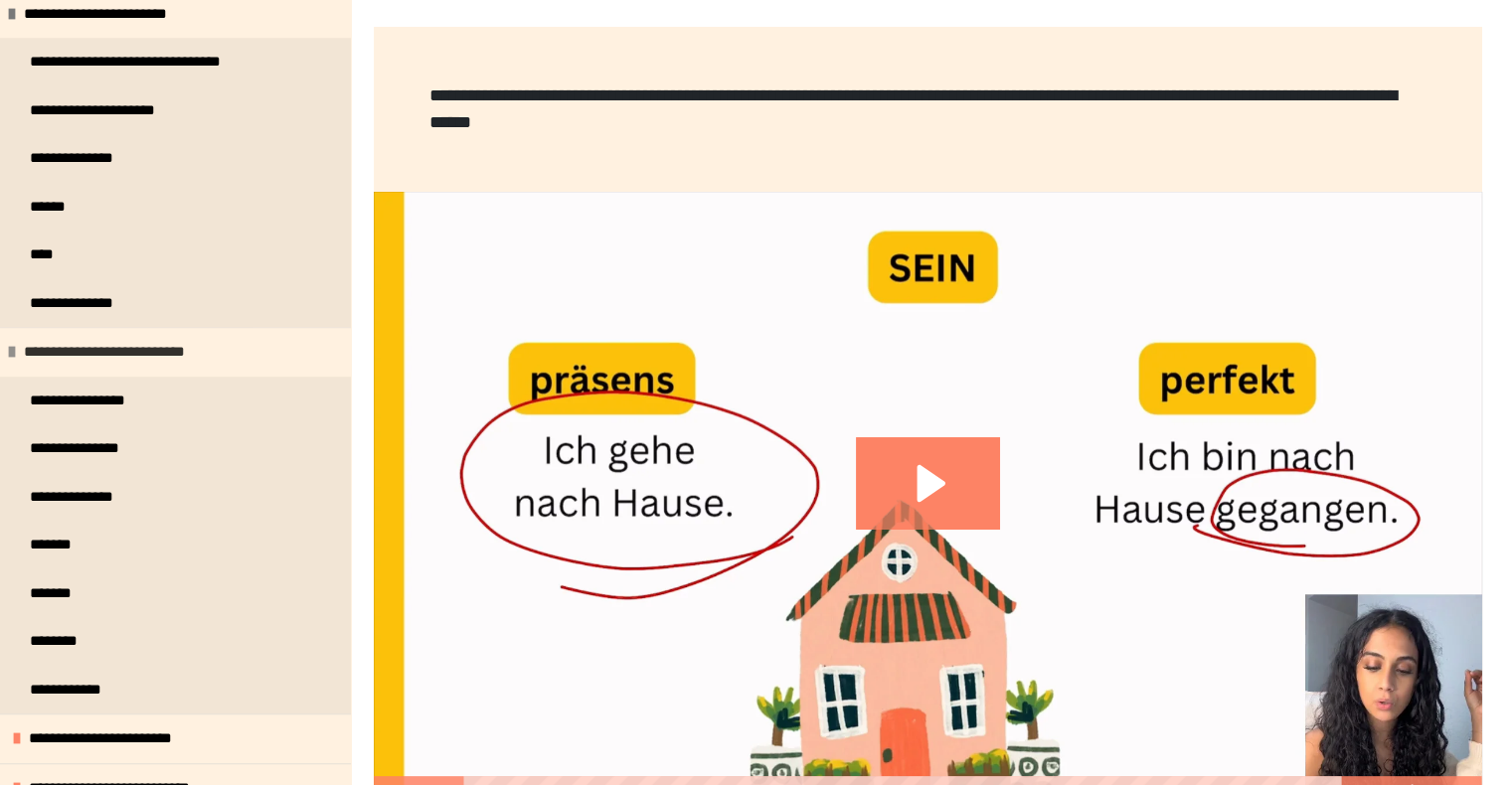 scroll, scrollTop: 1292, scrollLeft: 0, axis: vertical 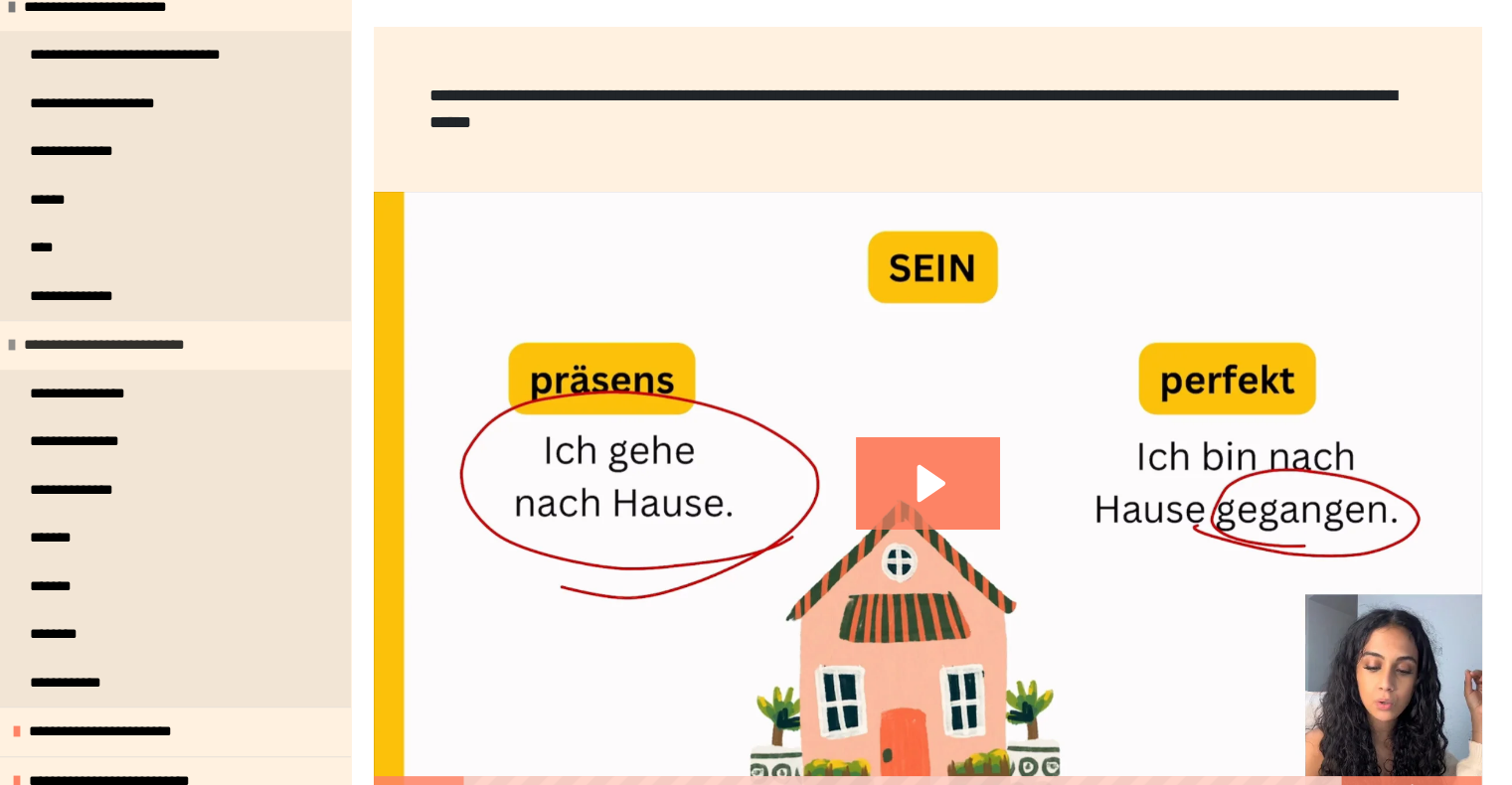 click on "**********" at bounding box center (122, 345) 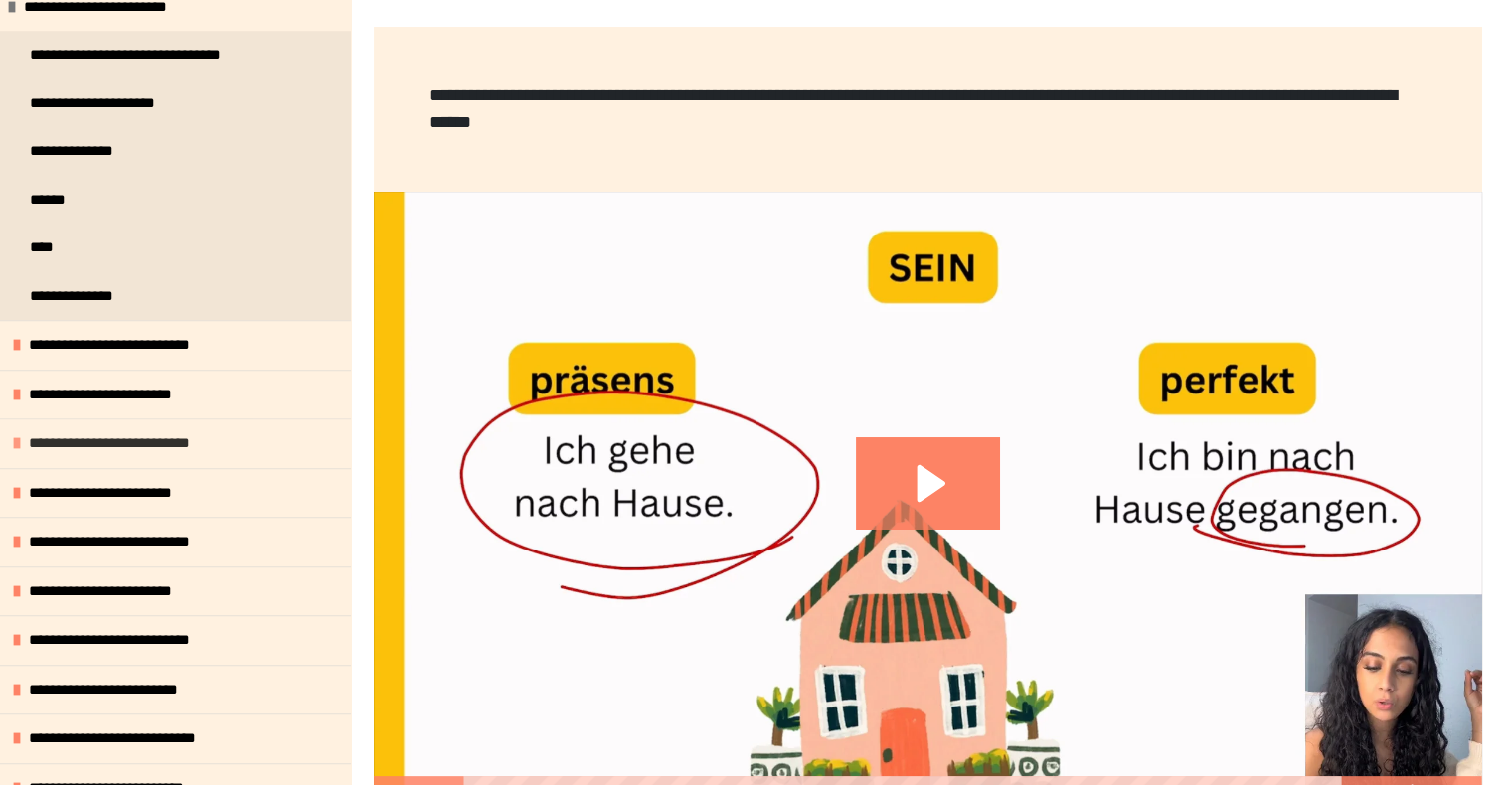 click on "**********" at bounding box center [126, 443] 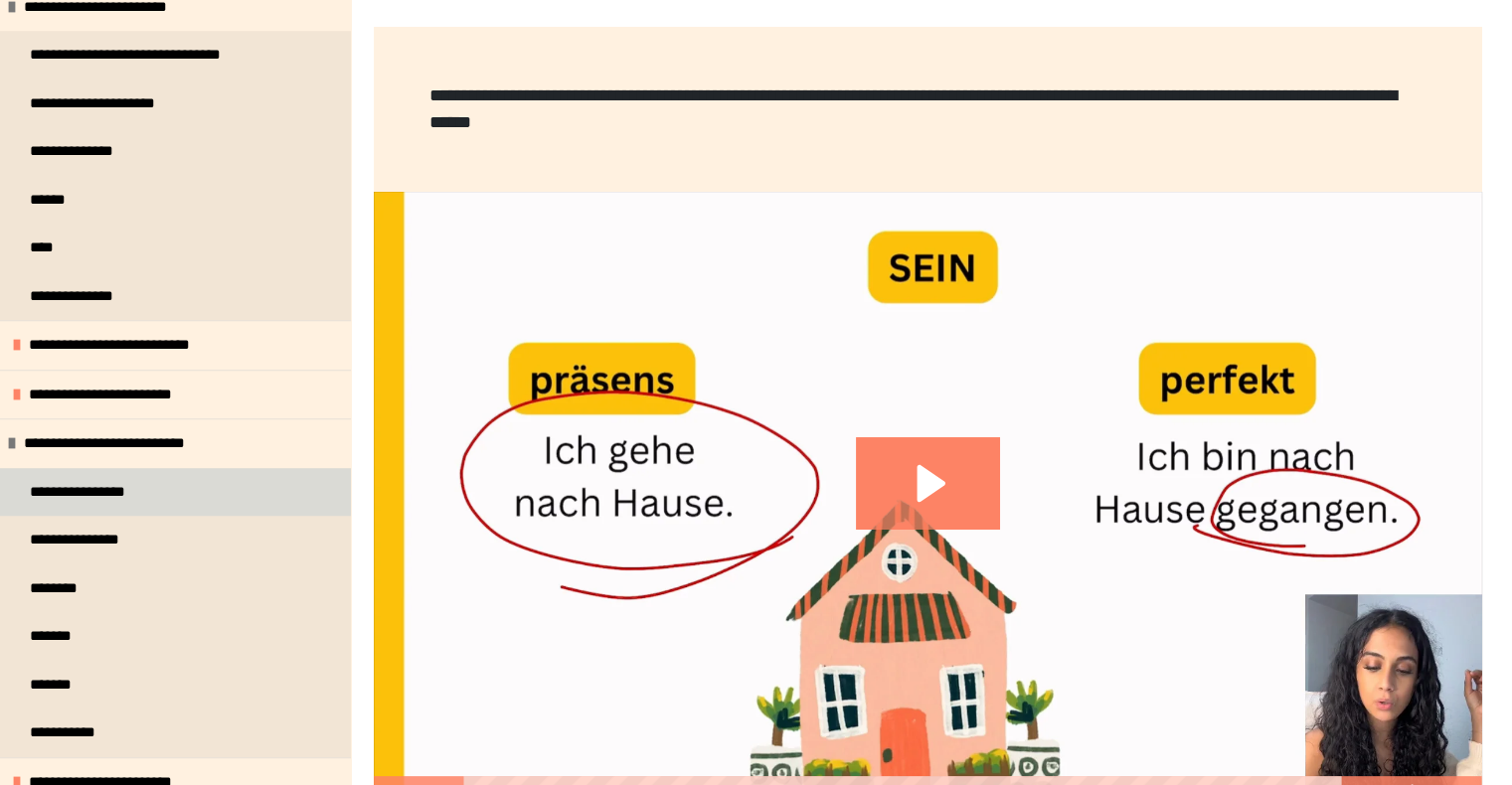 click on "**********" at bounding box center [84, 492] 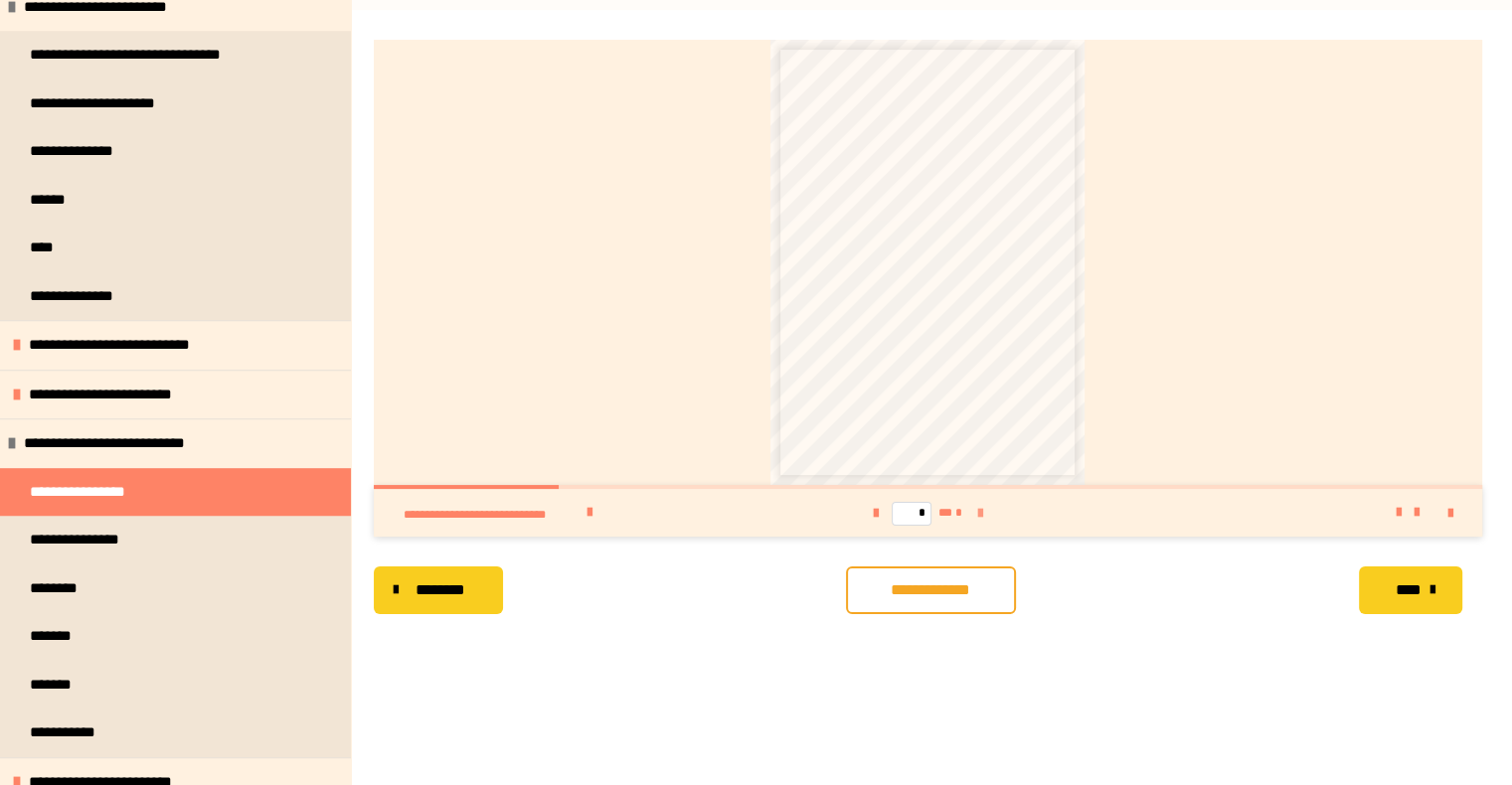 click at bounding box center [980, 514] 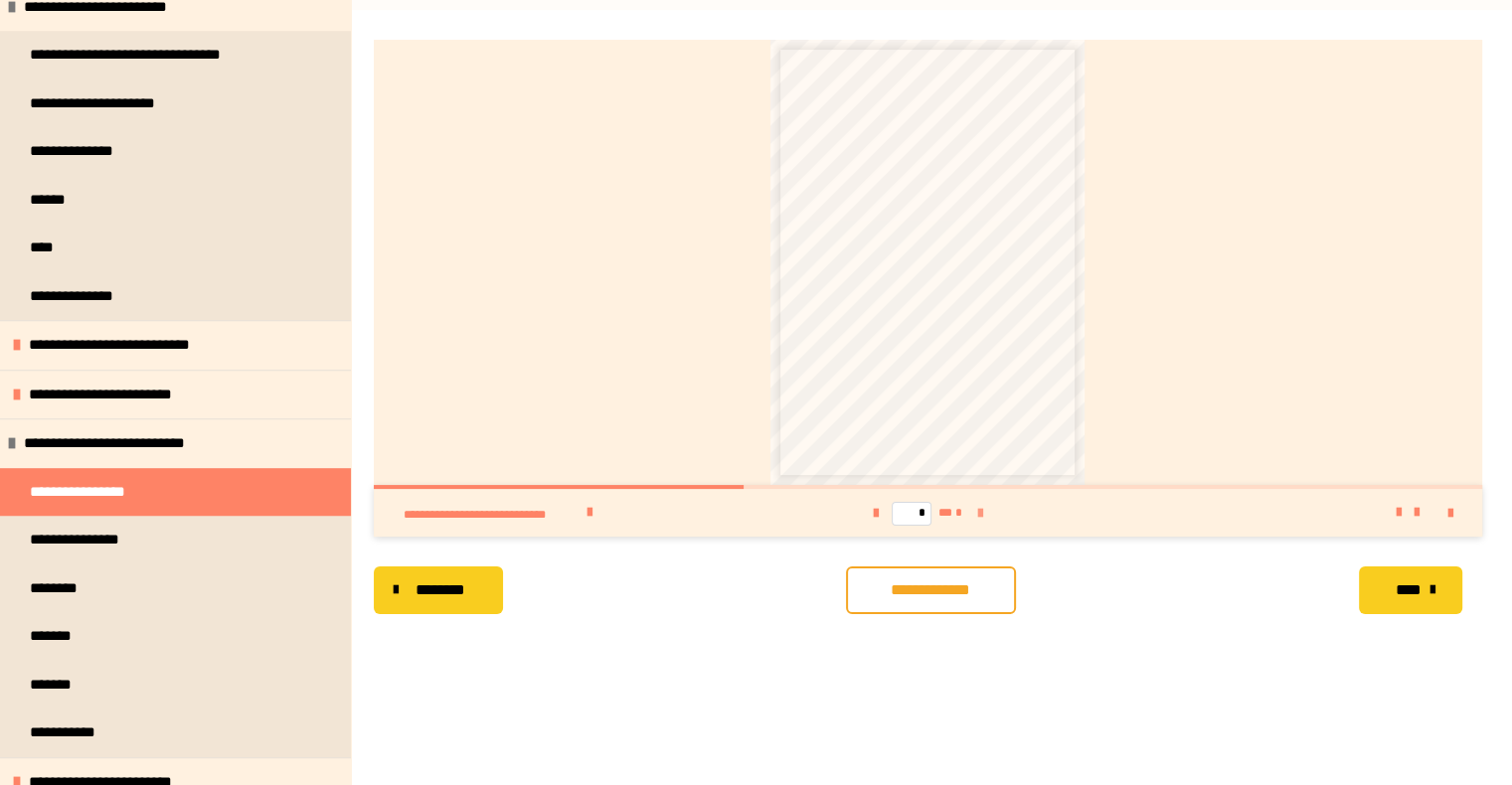 click at bounding box center [980, 514] 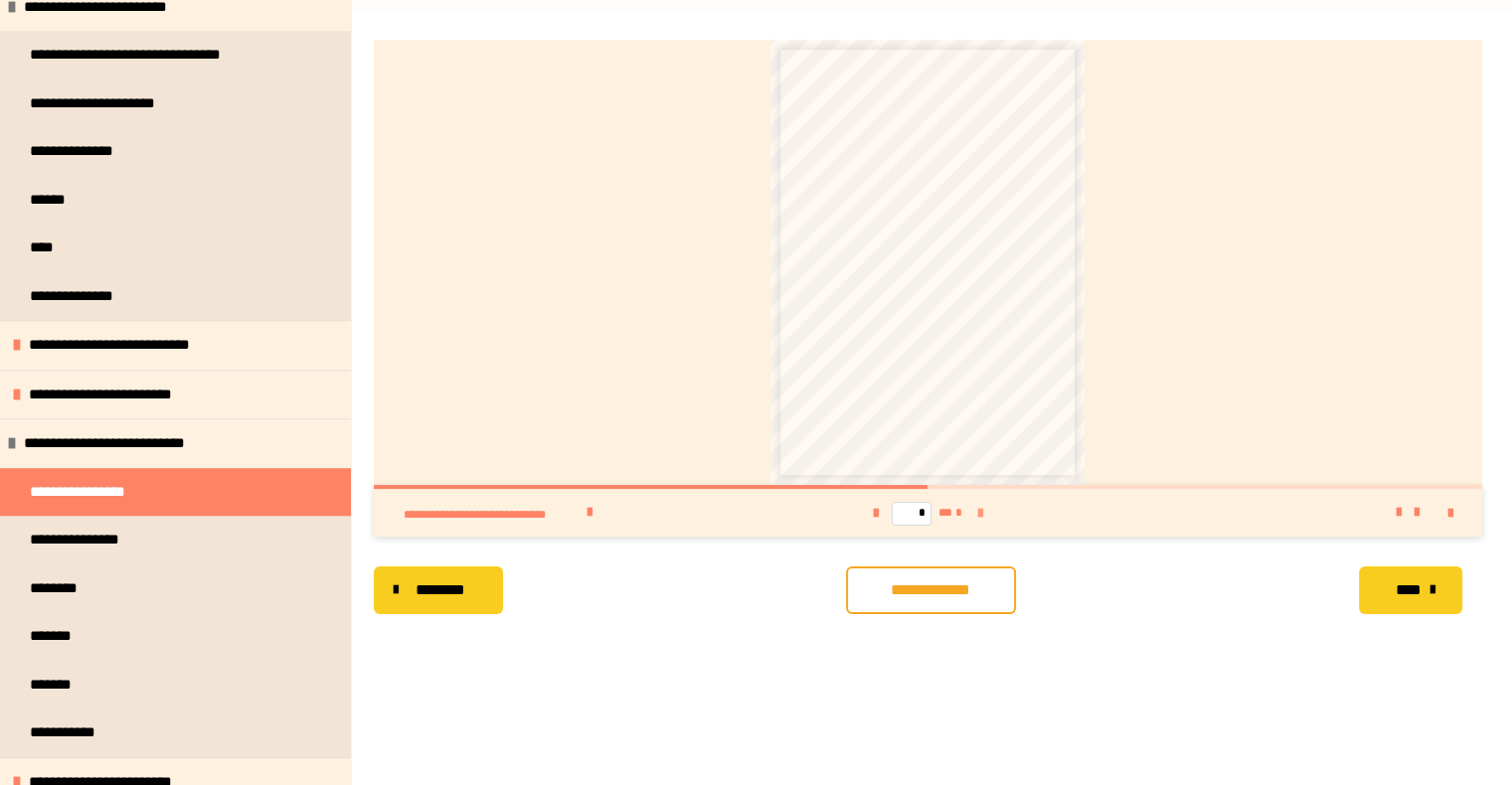 click at bounding box center [980, 514] 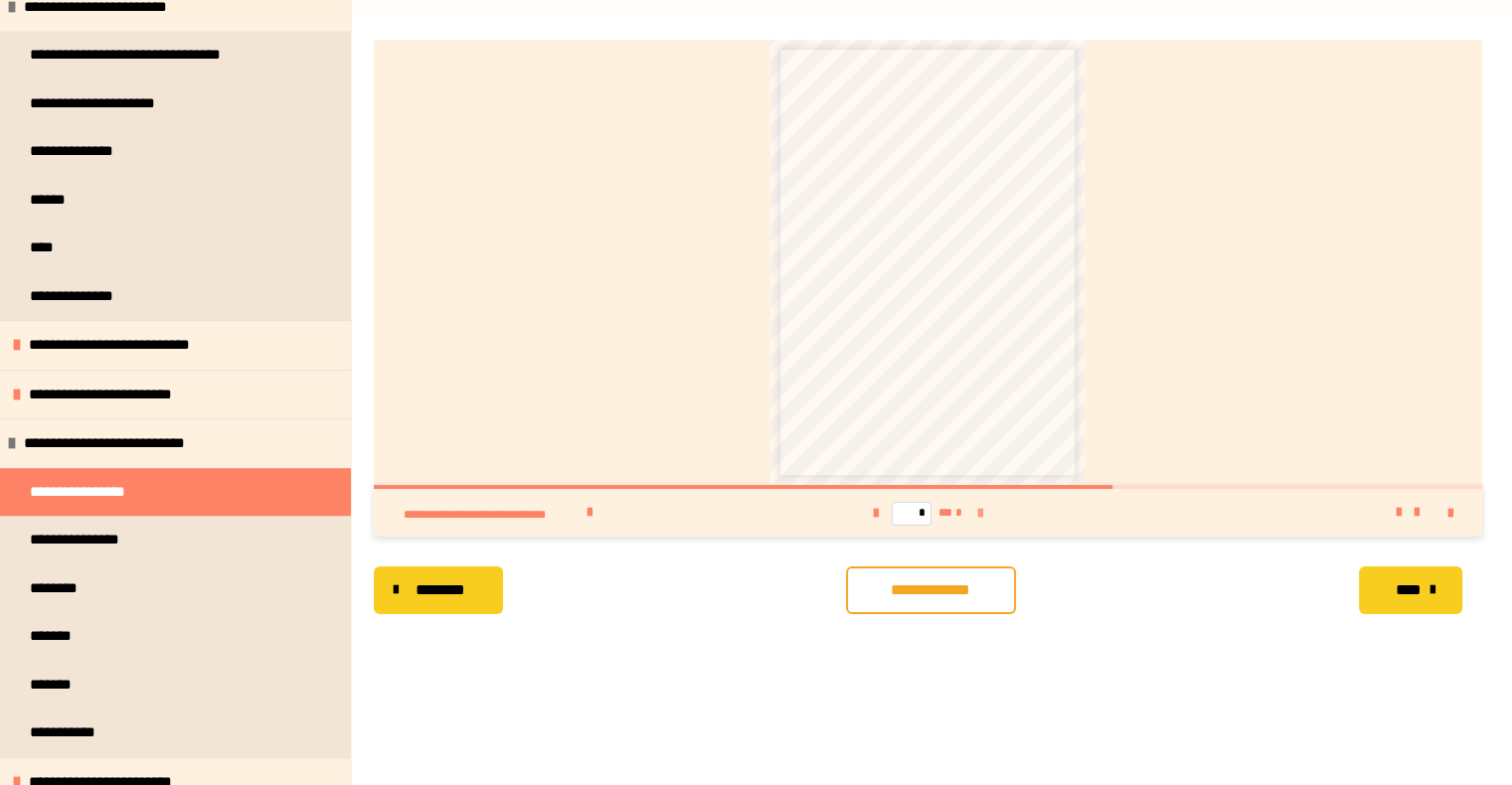 click at bounding box center (980, 514) 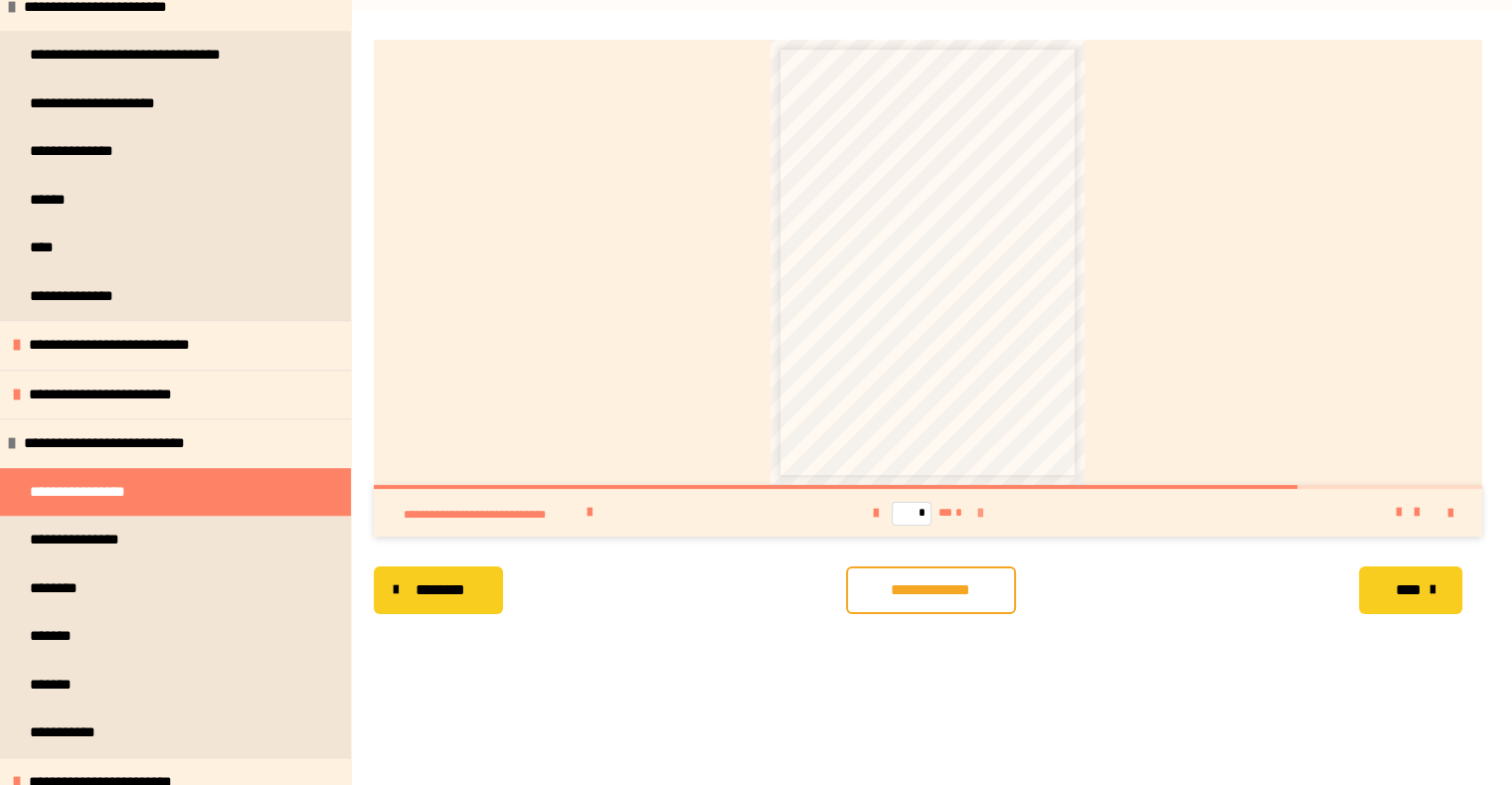 click at bounding box center [980, 514] 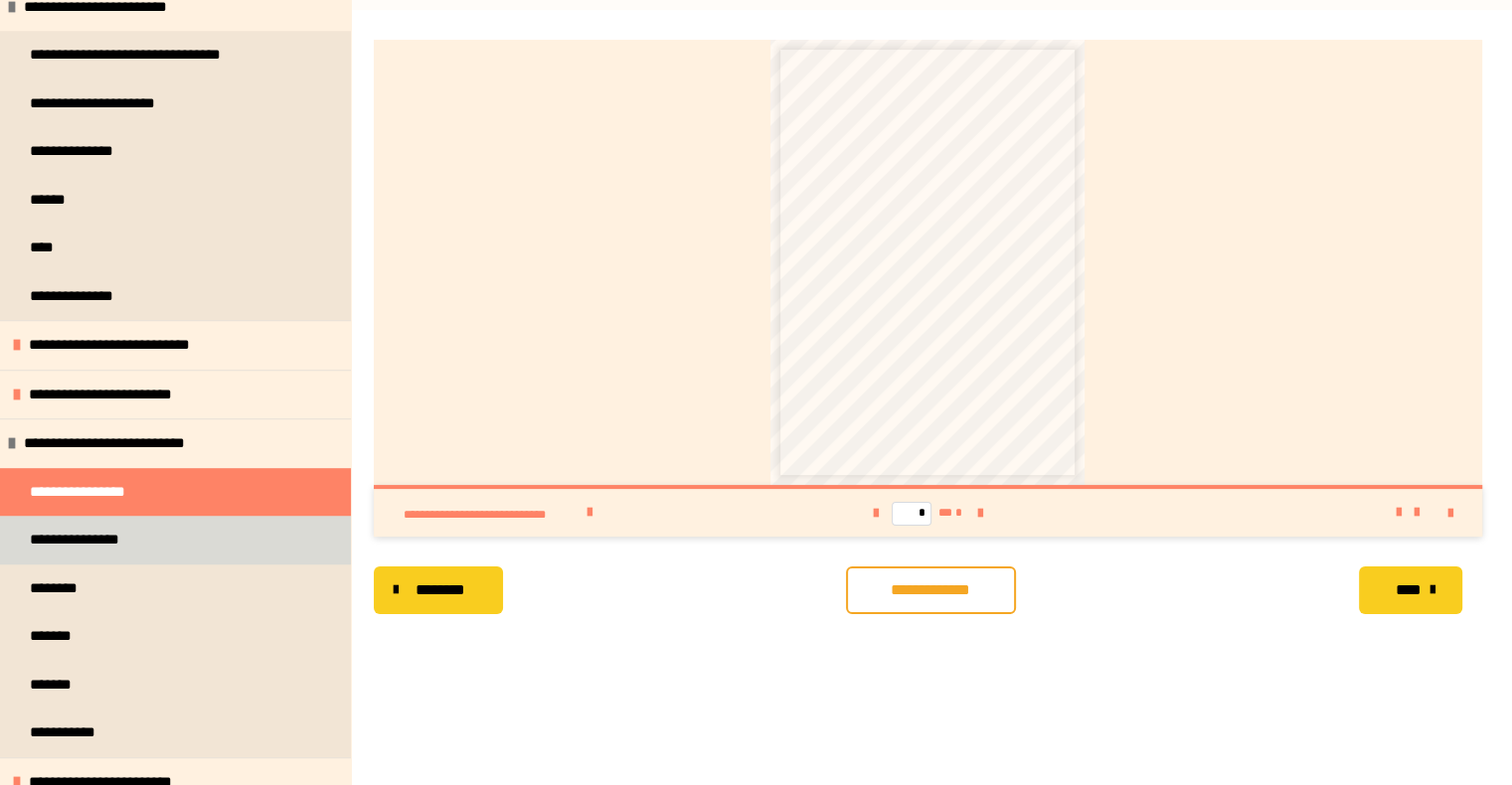 click on "**********" at bounding box center (175, 540) 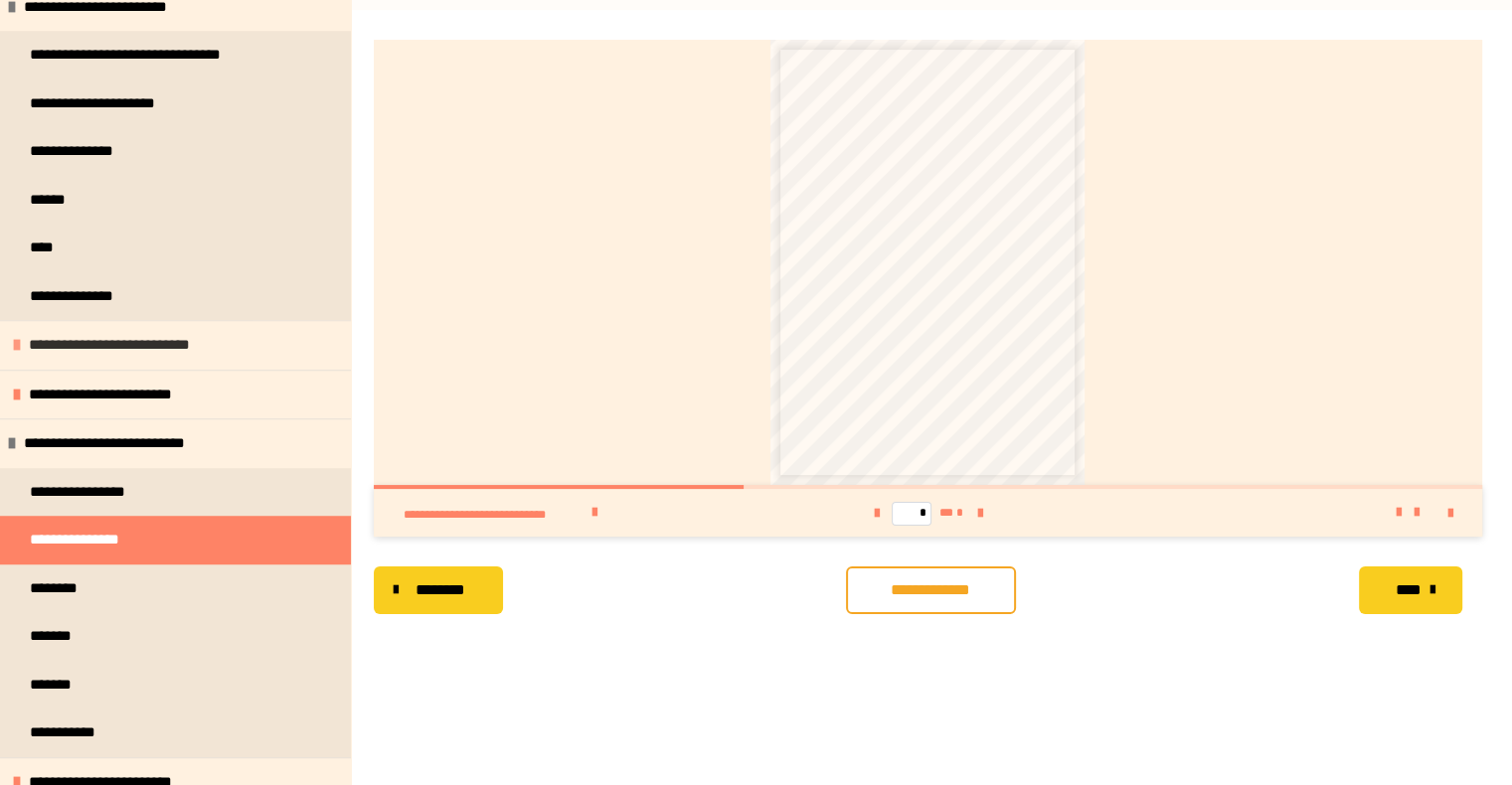 click on "**********" at bounding box center (127, 345) 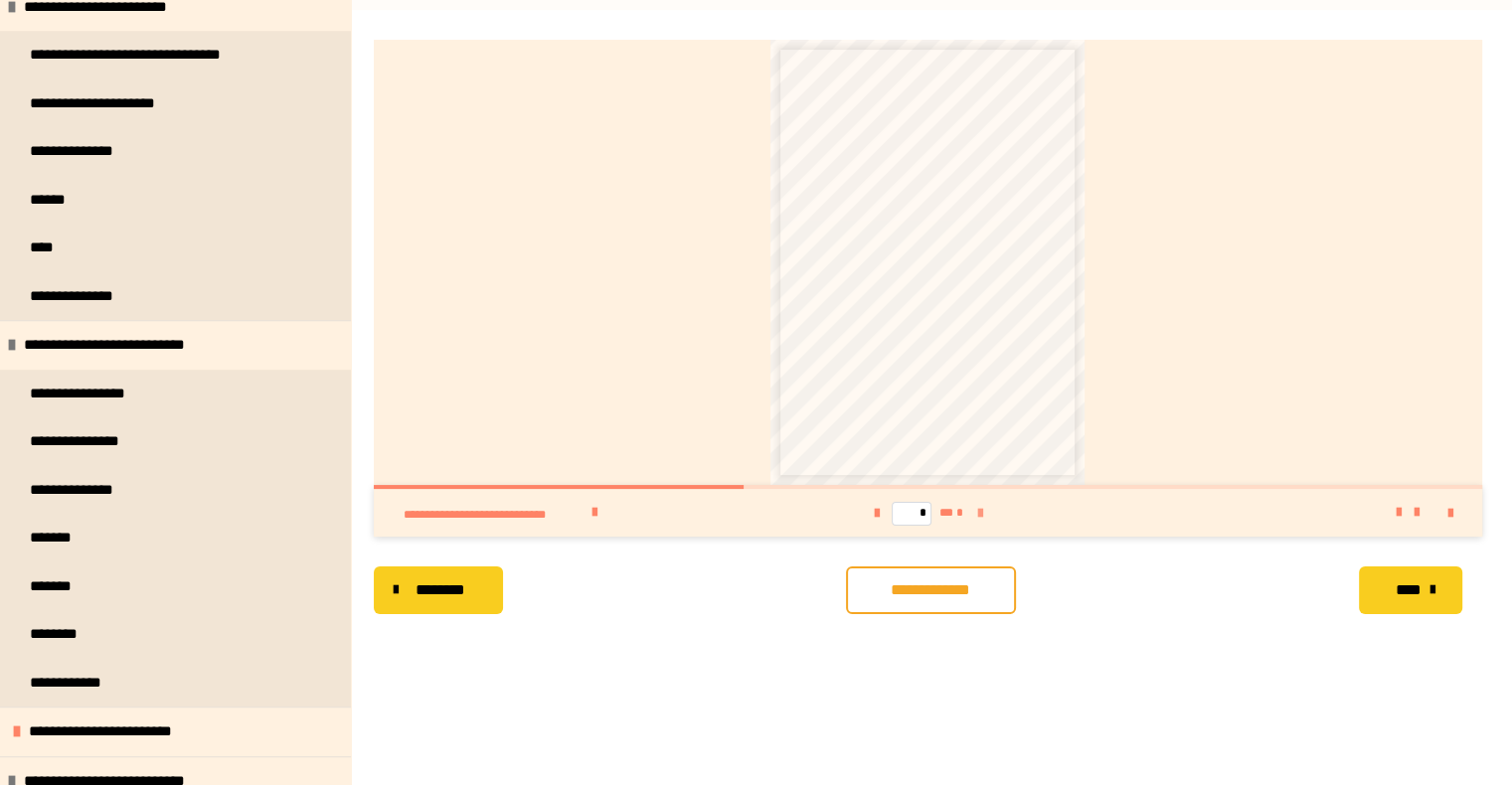 click at bounding box center (979, 514) 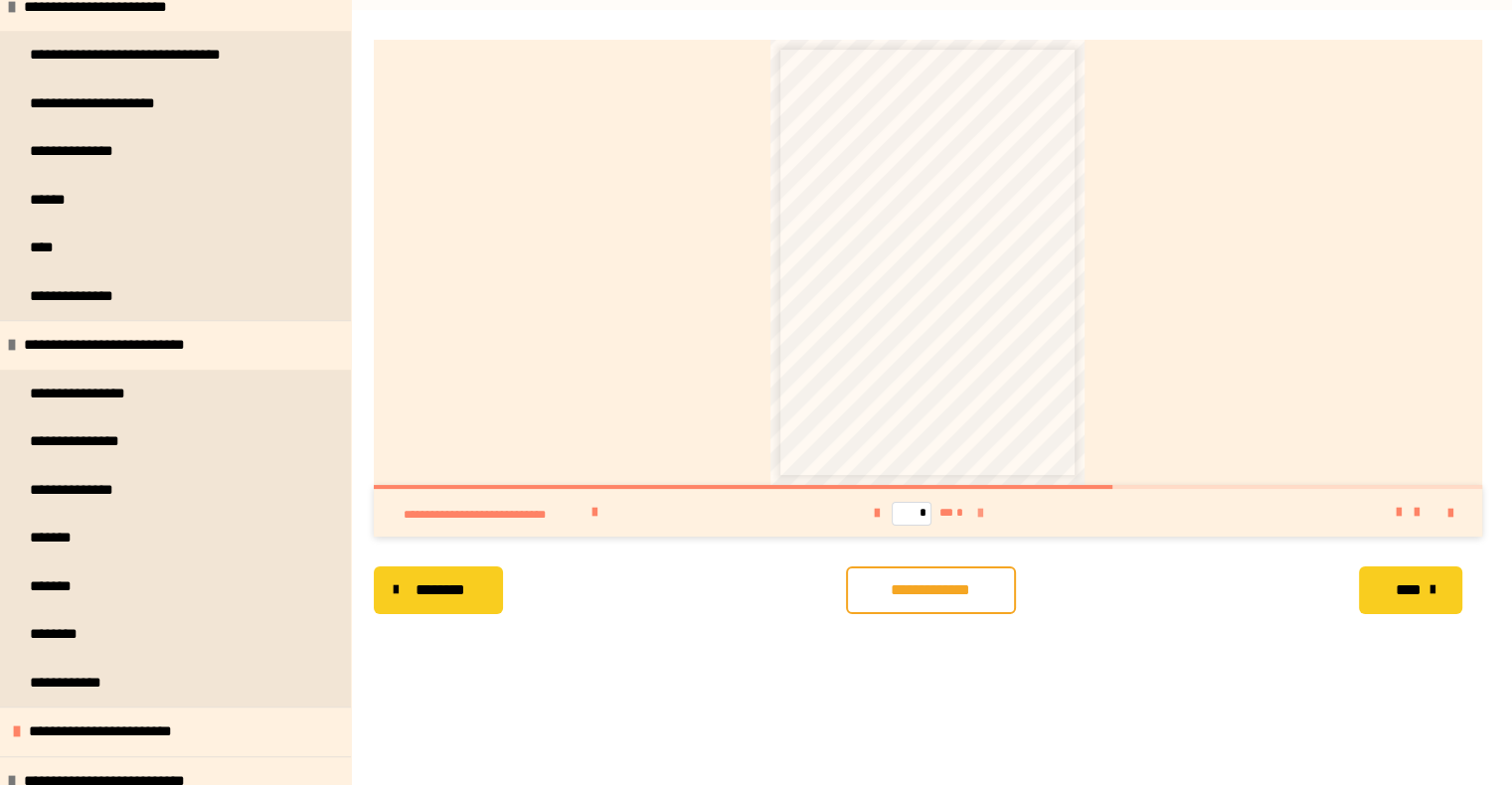 click at bounding box center (979, 514) 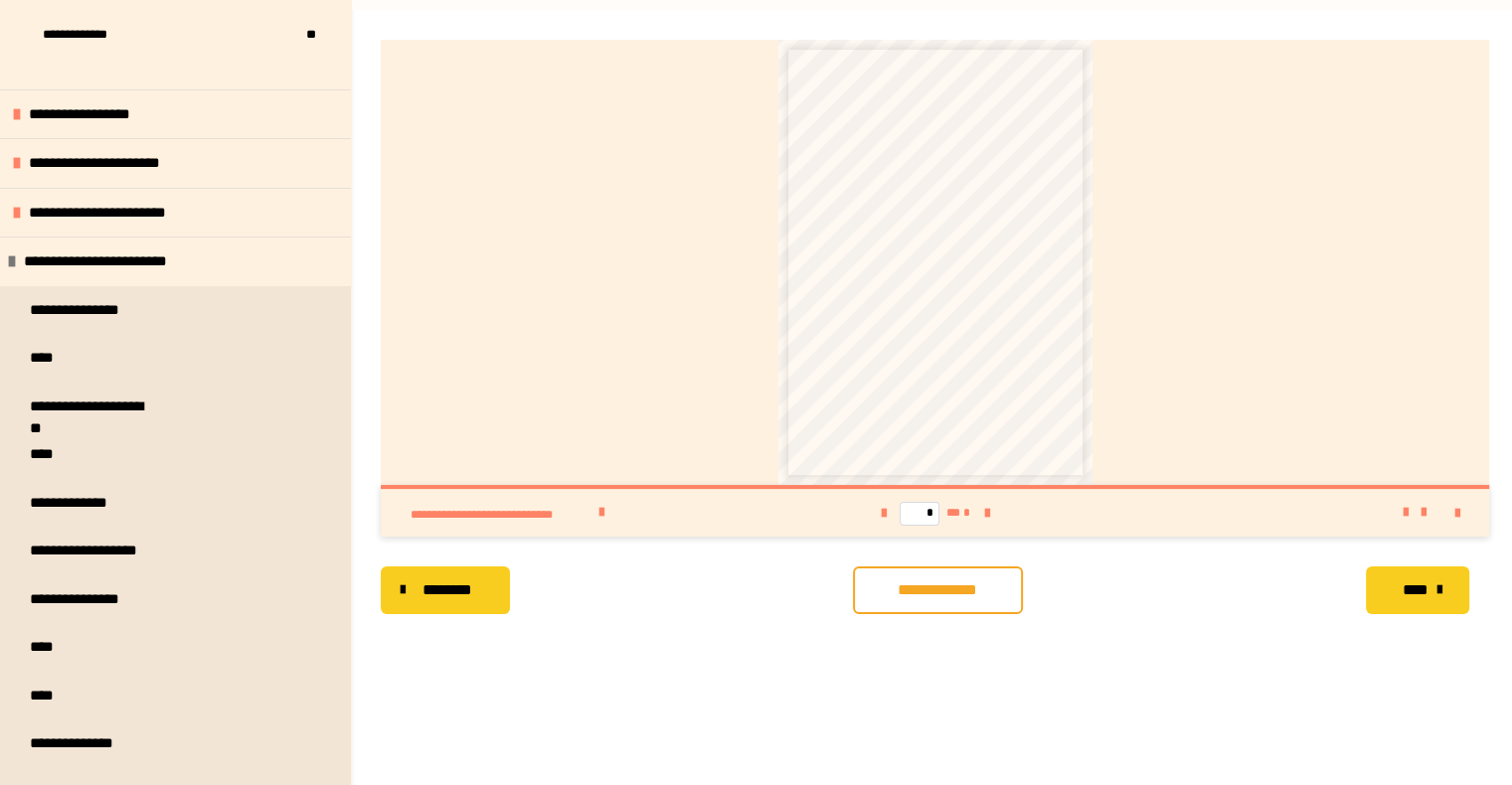 scroll, scrollTop: 0, scrollLeft: 0, axis: both 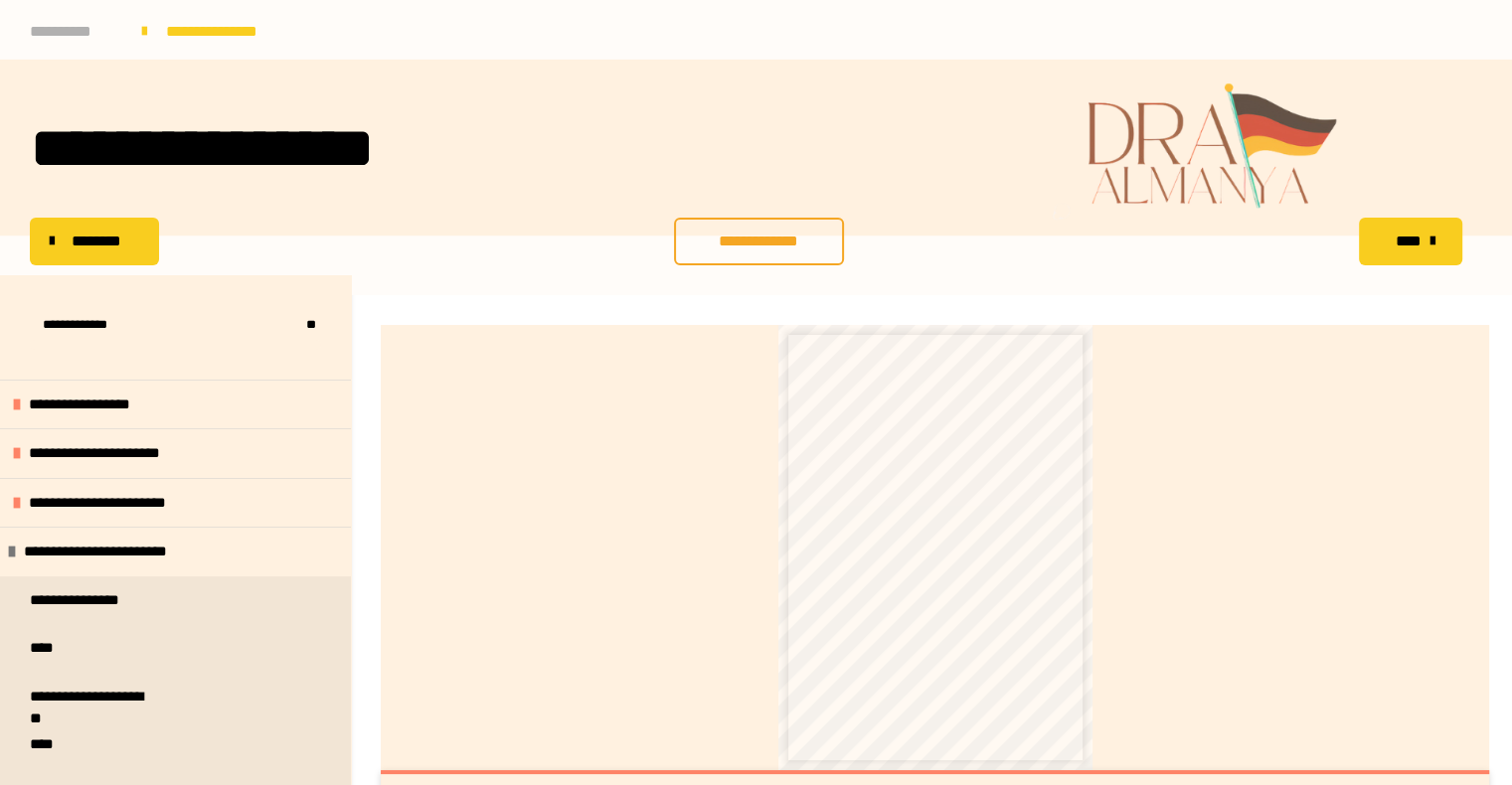 click on "**********" at bounding box center [76, 32] 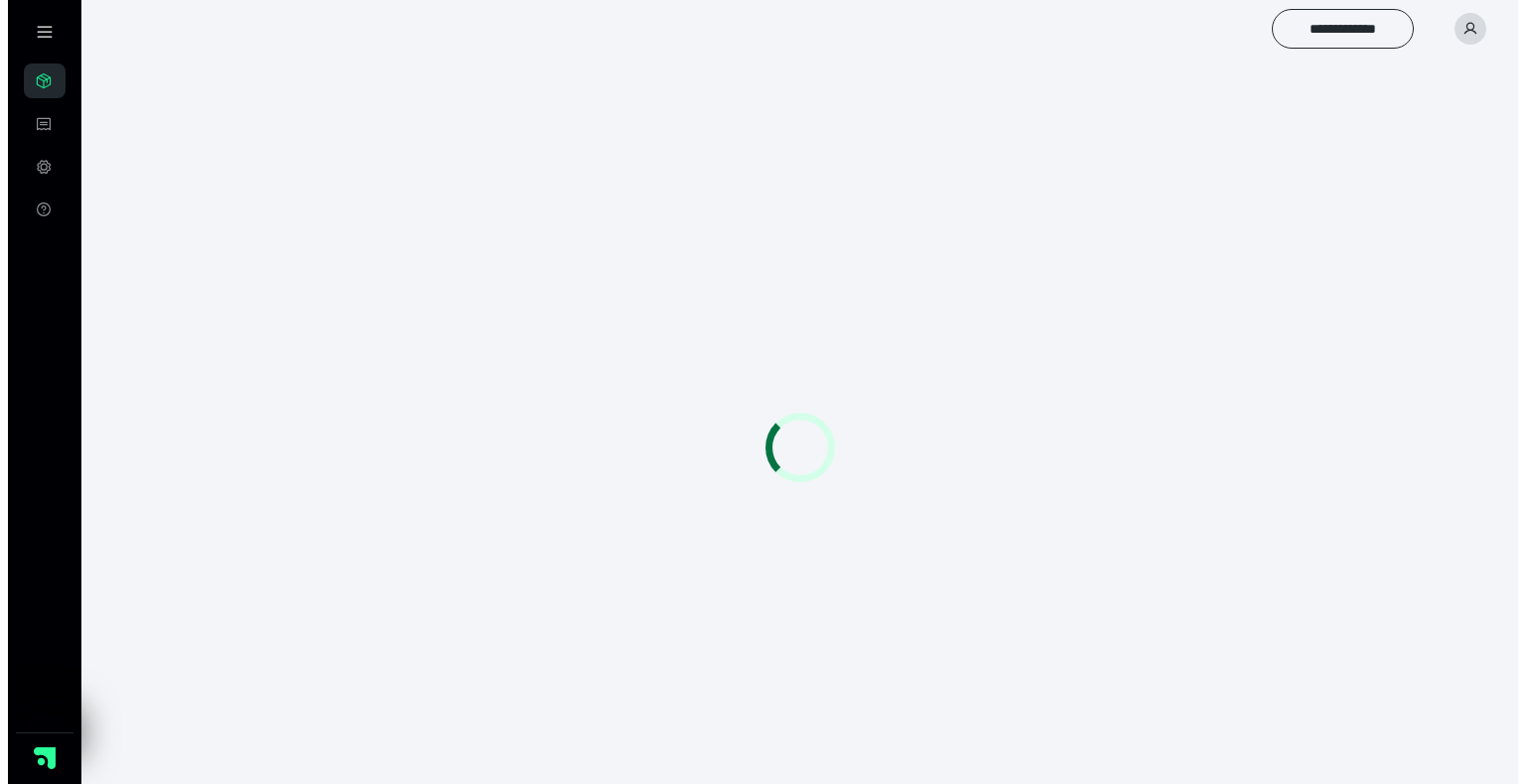 scroll, scrollTop: 0, scrollLeft: 0, axis: both 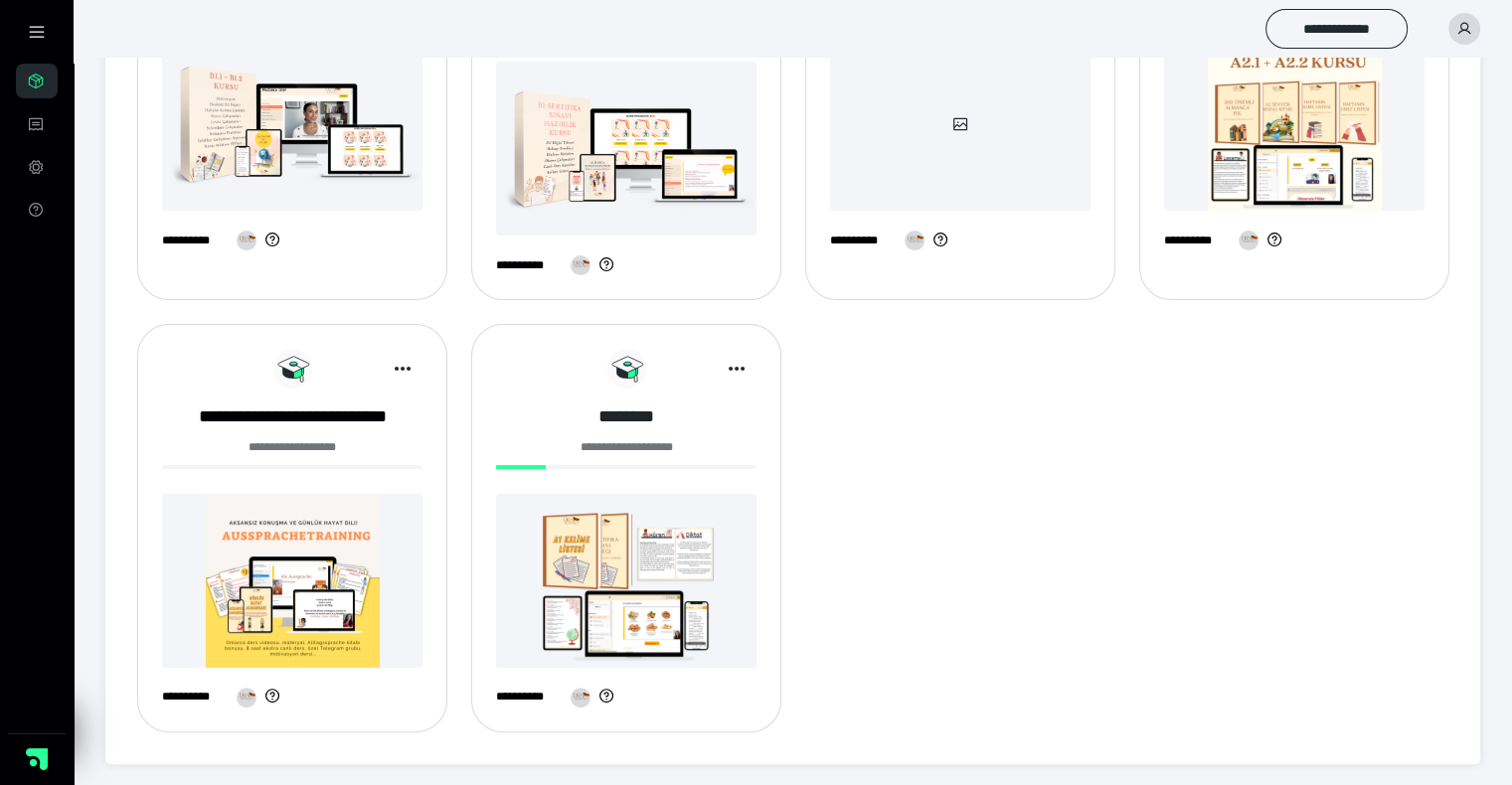 click on "********" at bounding box center (626, 416) 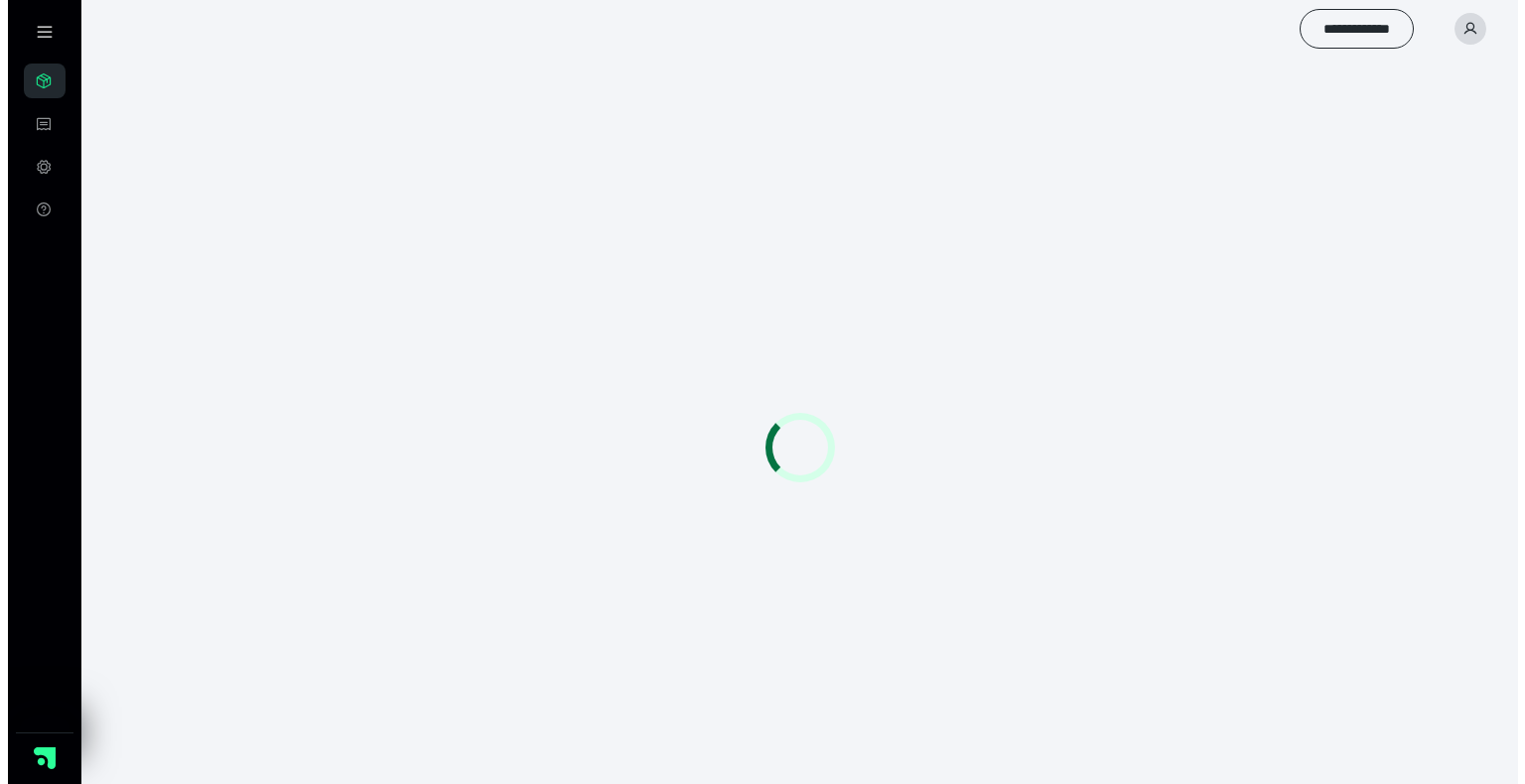 scroll, scrollTop: 0, scrollLeft: 0, axis: both 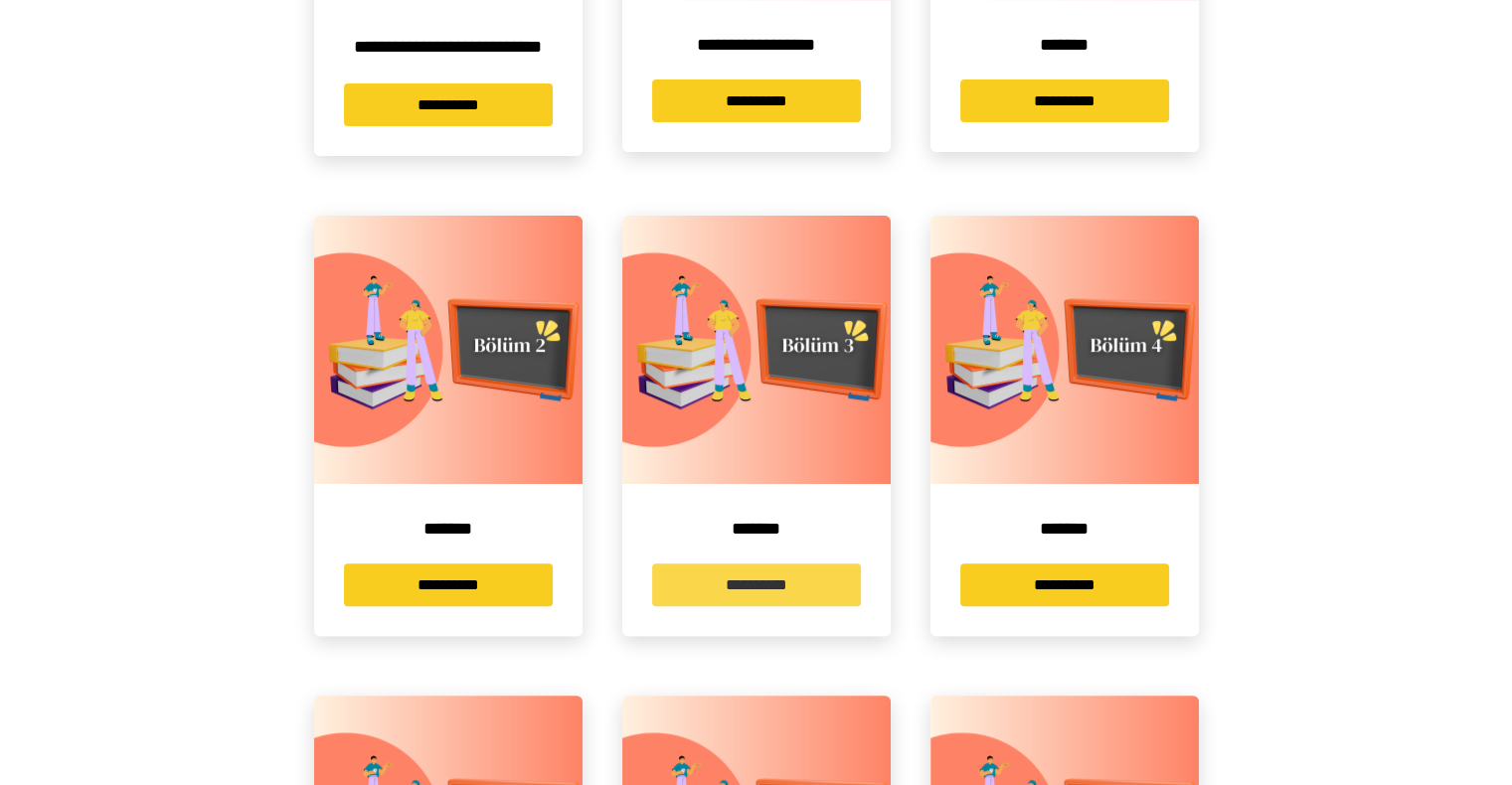click on "**********" at bounding box center (756, 584) 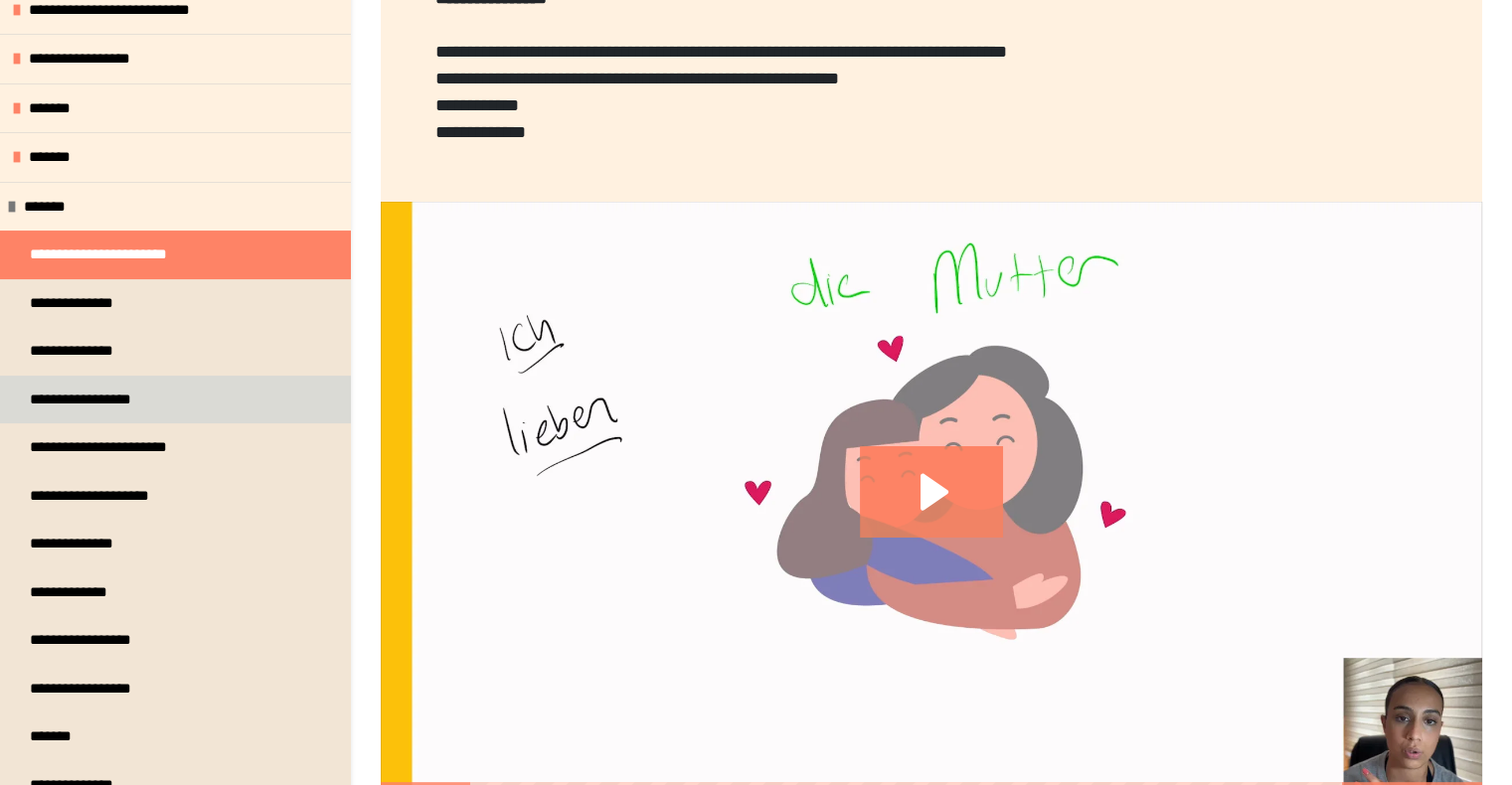 scroll, scrollTop: 397, scrollLeft: 0, axis: vertical 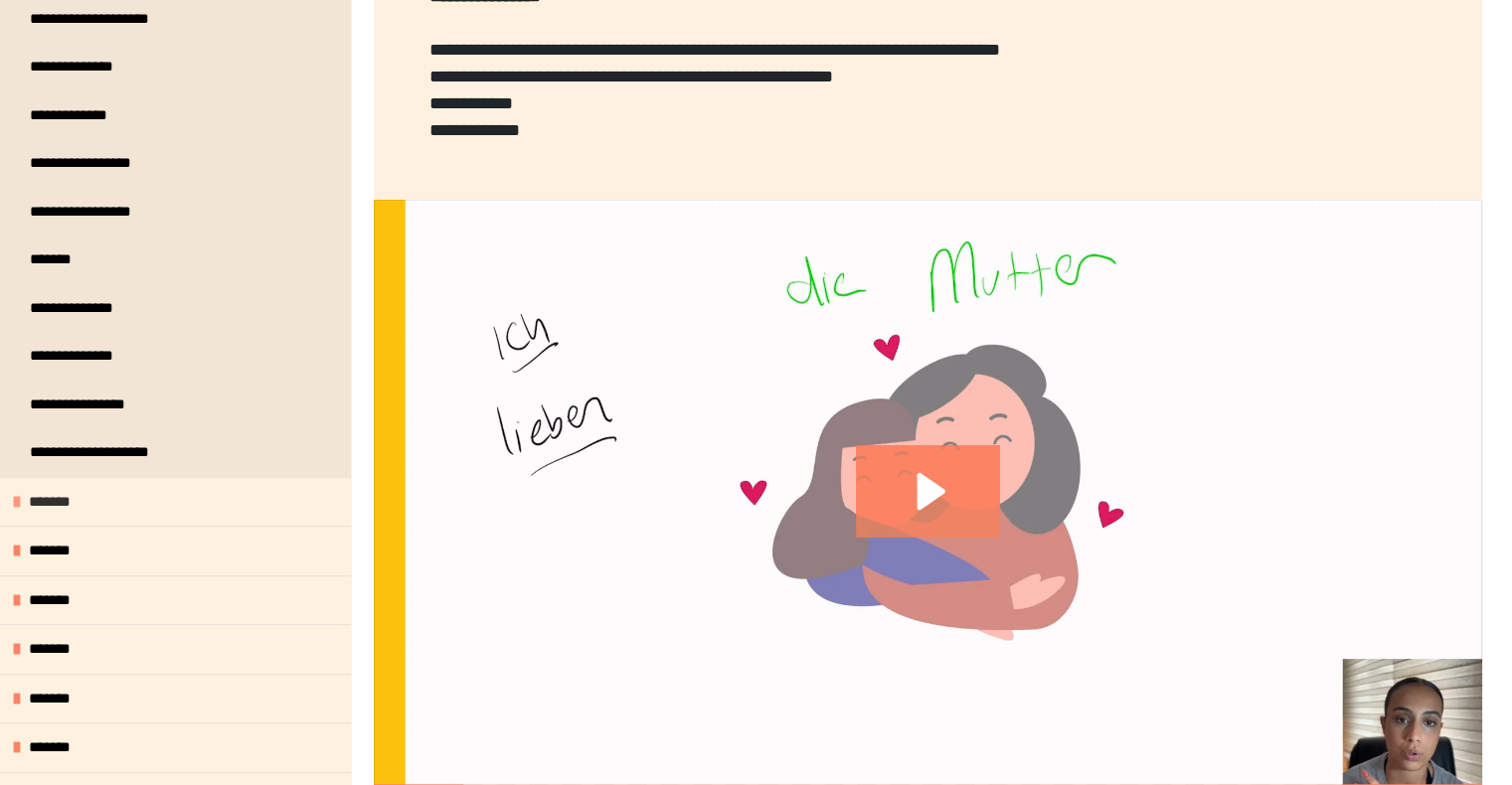 click on "*******" at bounding box center [175, 502] 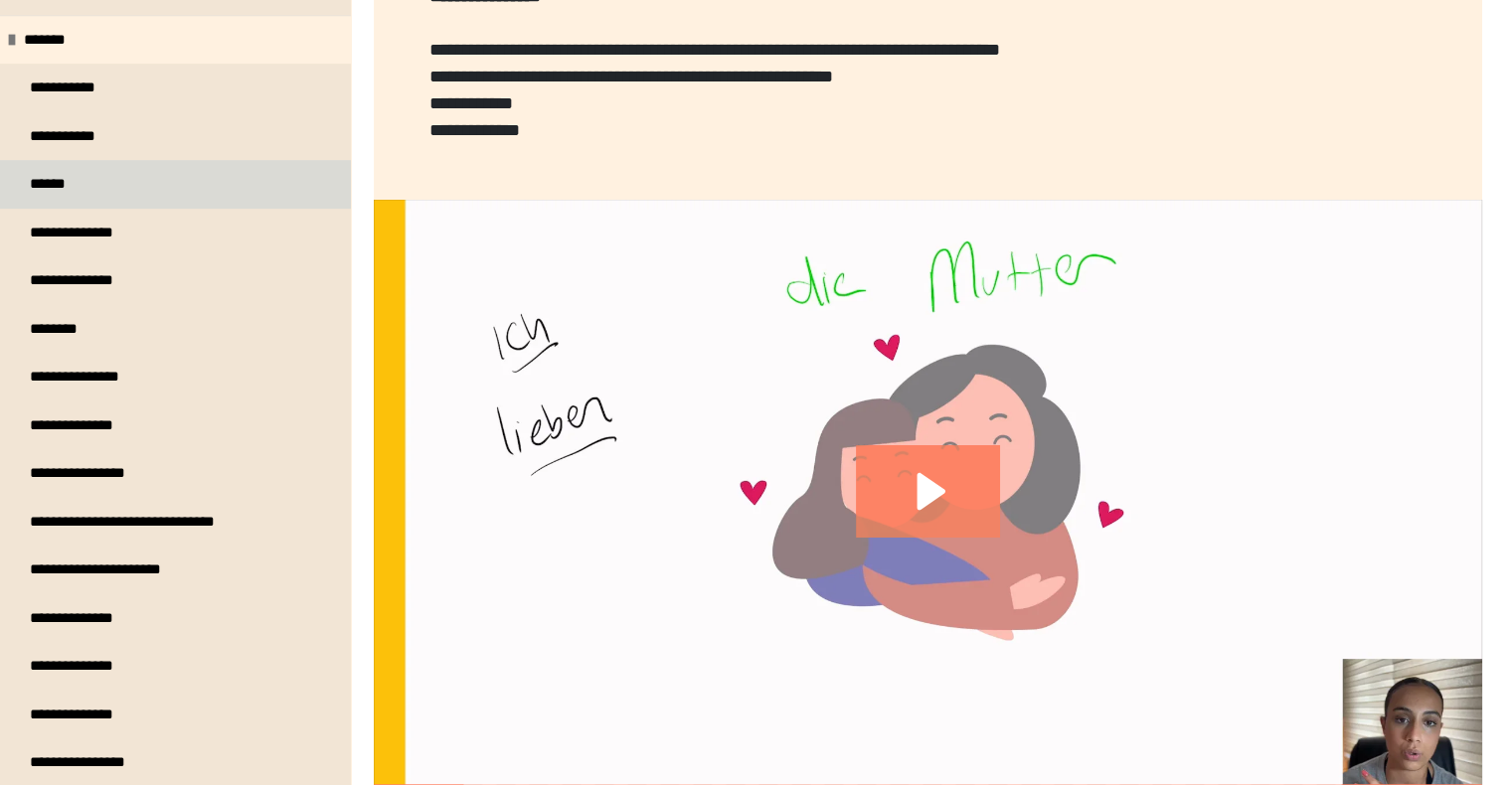scroll, scrollTop: 1093, scrollLeft: 0, axis: vertical 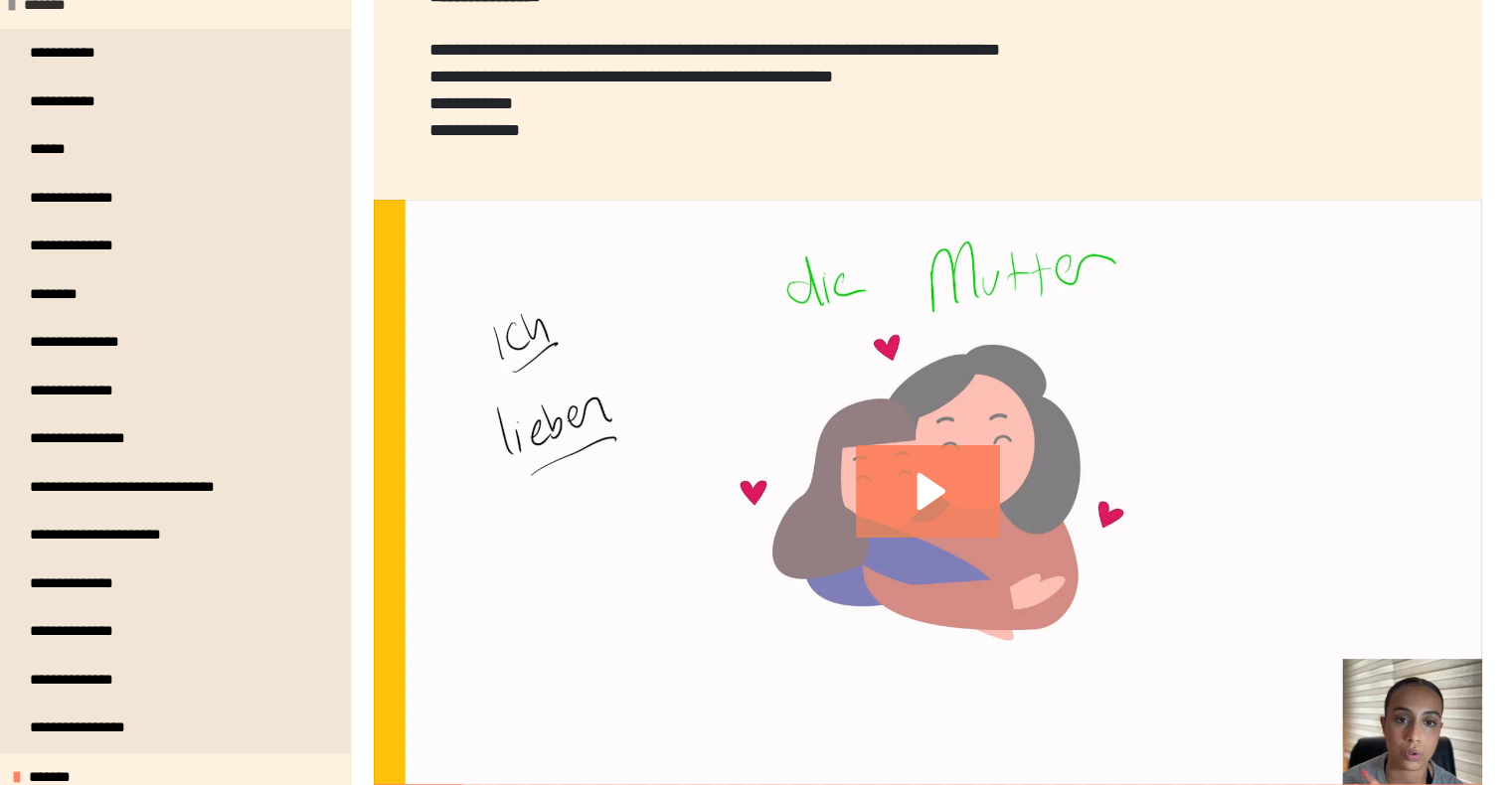click on "*******" at bounding box center (175, 5) 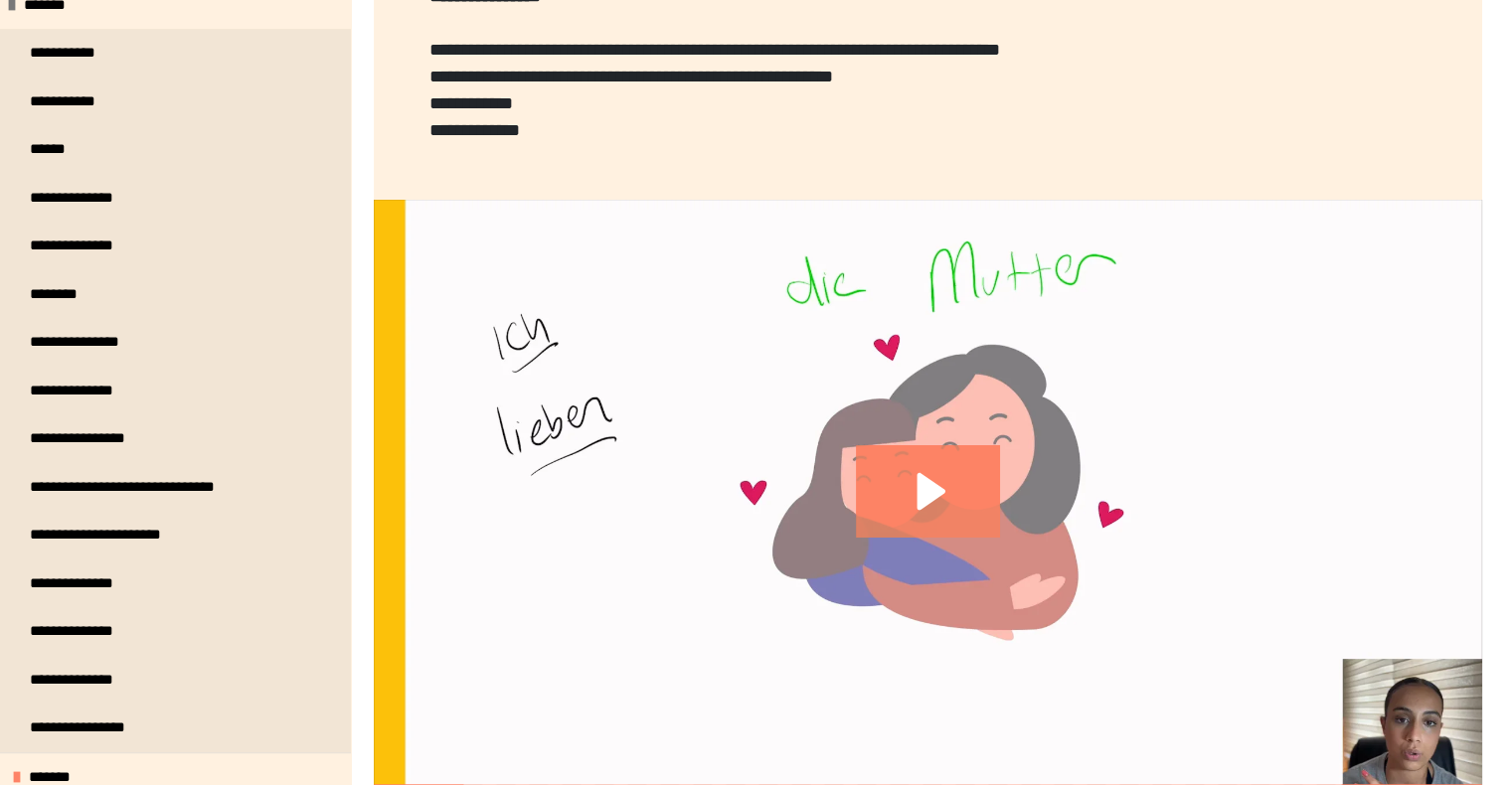 scroll, scrollTop: 722, scrollLeft: 0, axis: vertical 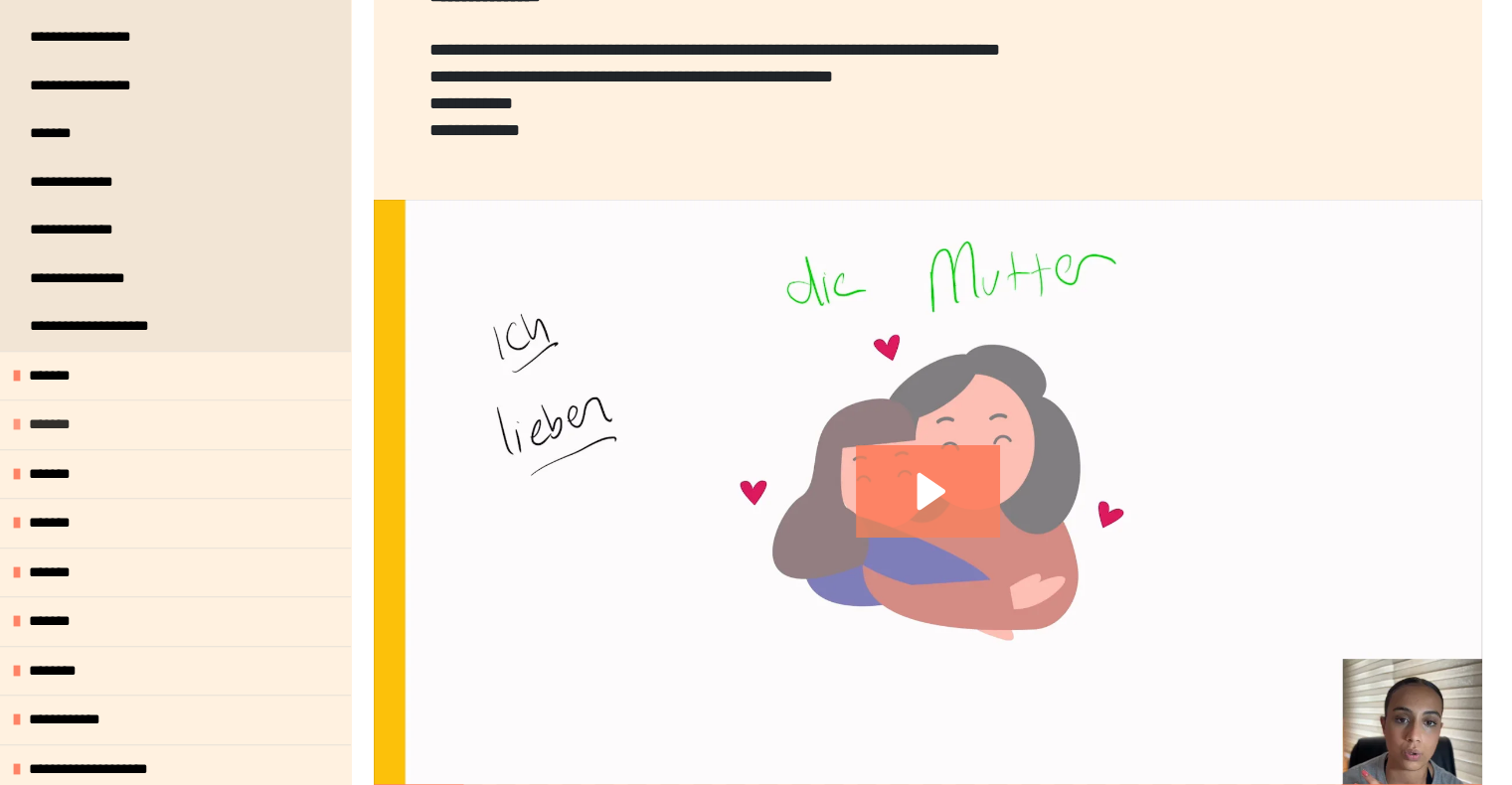 click on "*******" at bounding box center [175, 424] 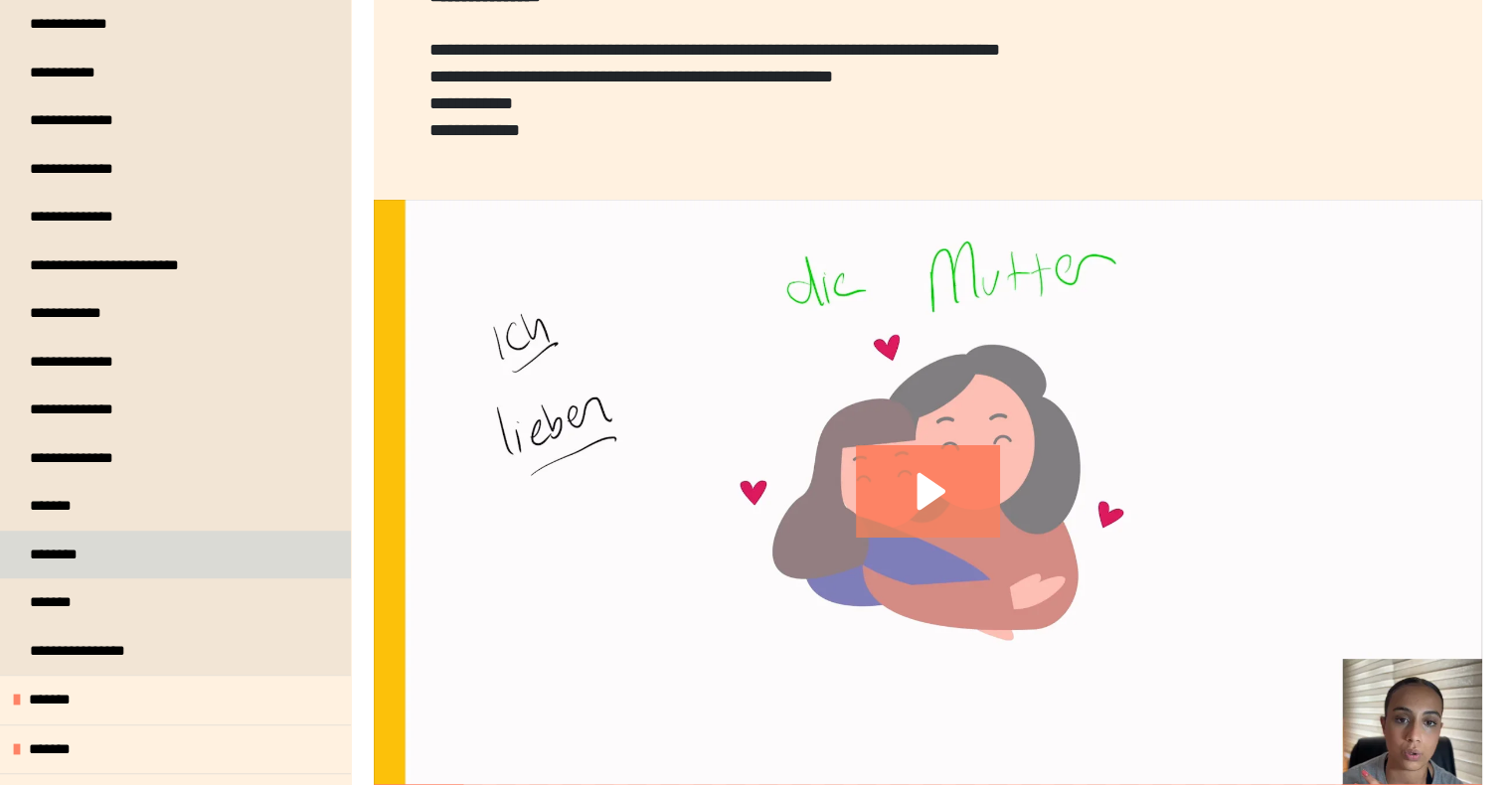 scroll, scrollTop: 1418, scrollLeft: 0, axis: vertical 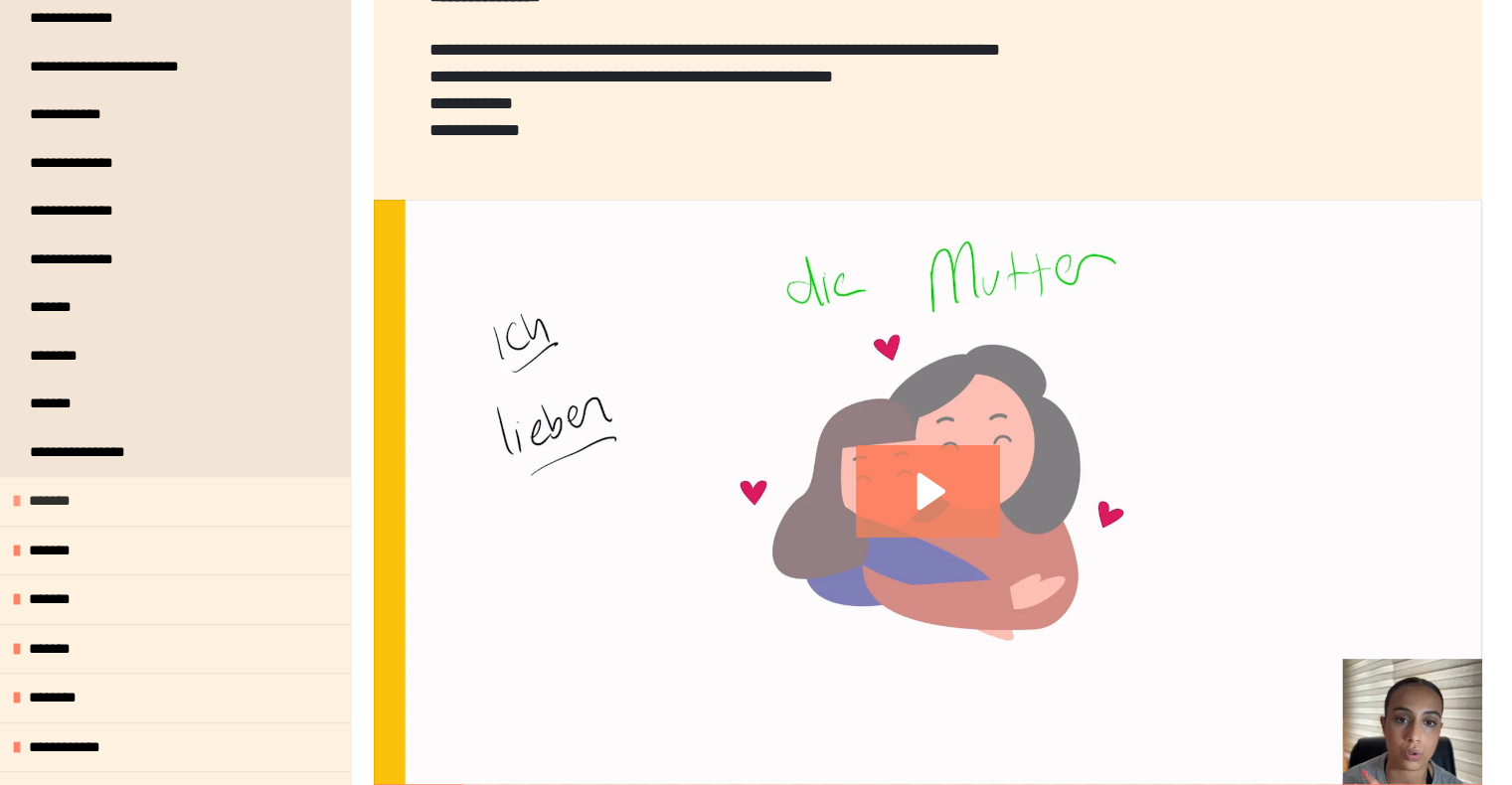 click on "*******" at bounding box center (175, 501) 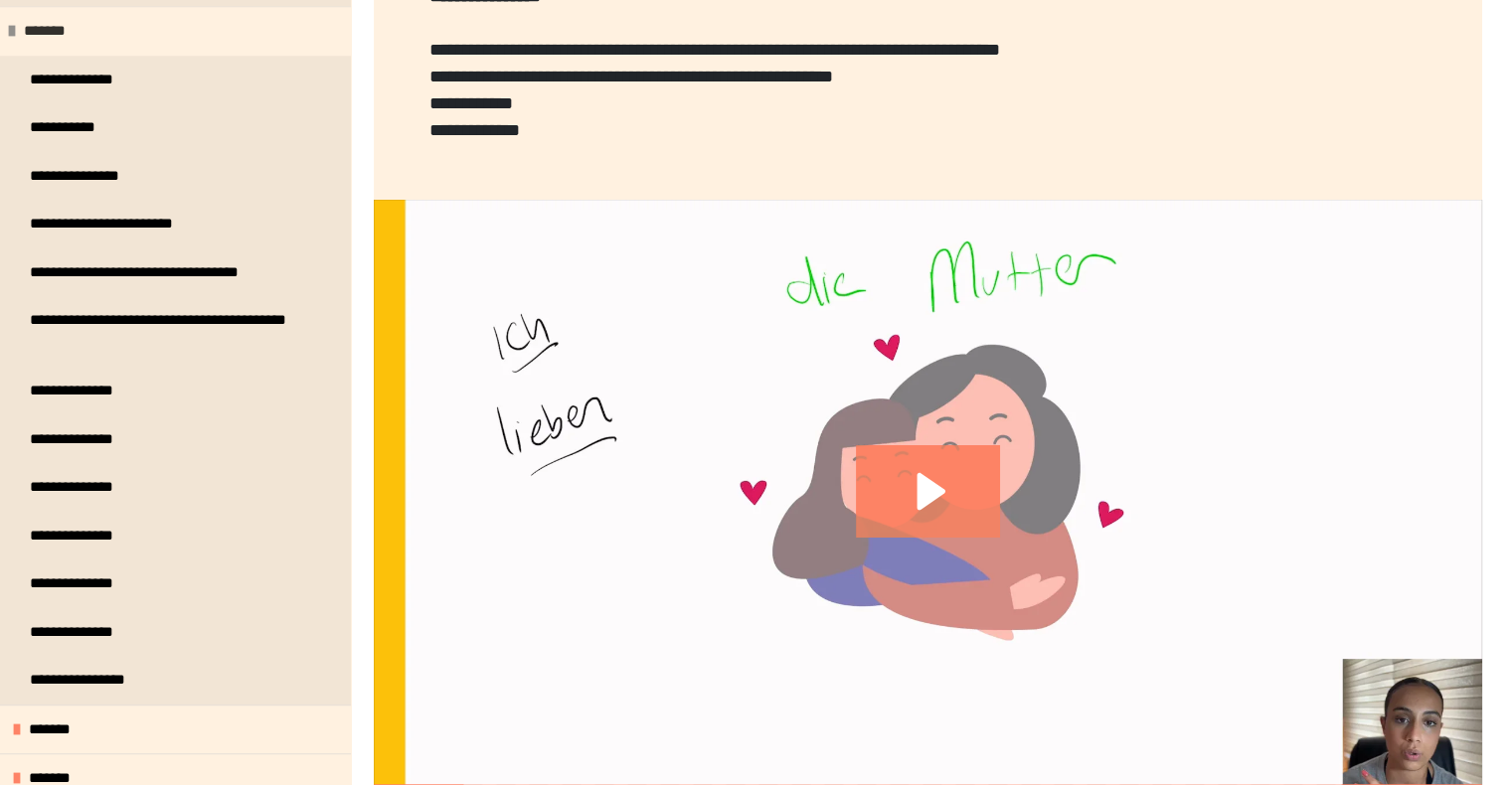 scroll, scrollTop: 1915, scrollLeft: 0, axis: vertical 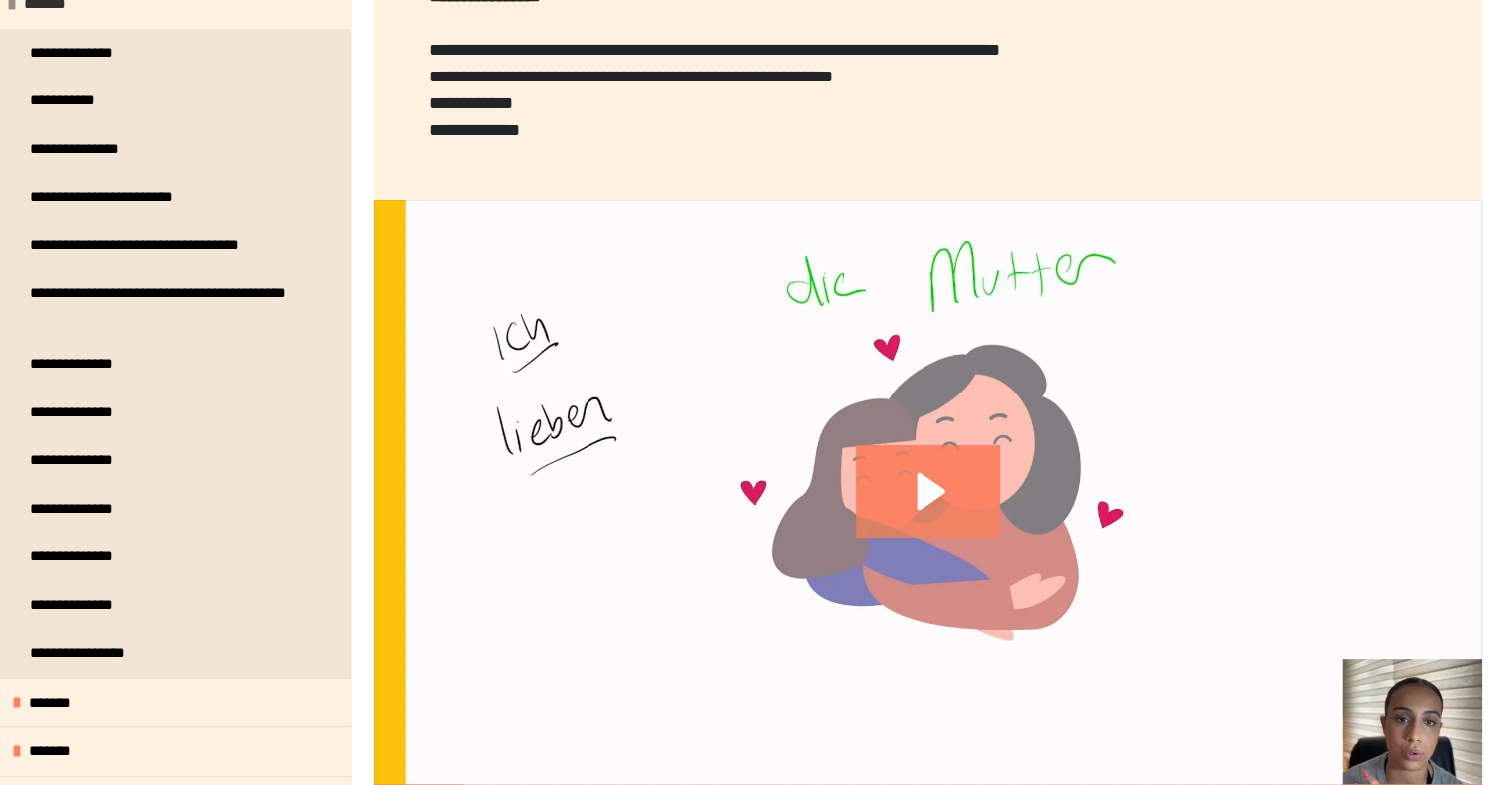 click on "*******" at bounding box center (175, 4) 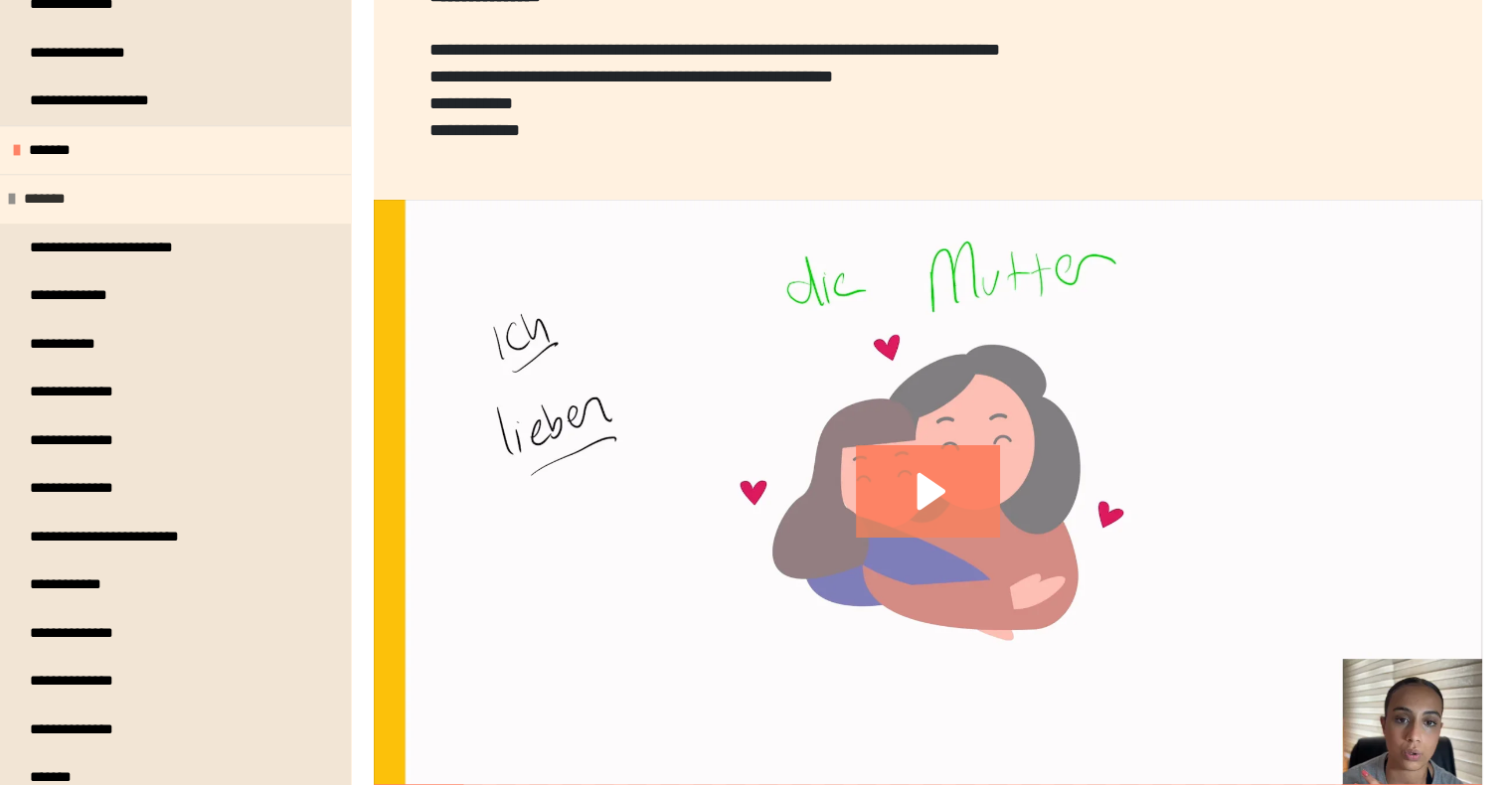 click on "*******" at bounding box center (175, 199) 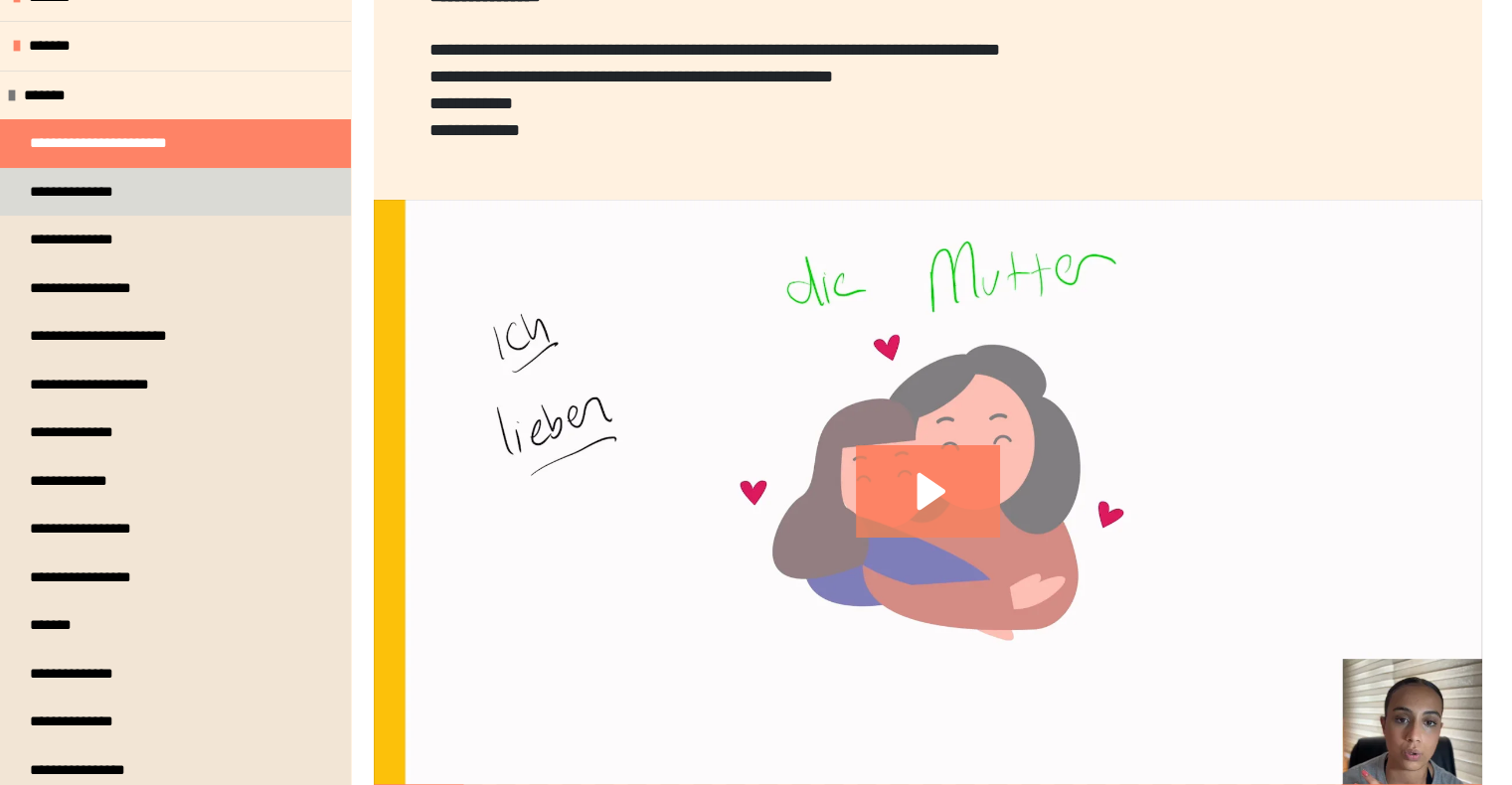 scroll, scrollTop: 226, scrollLeft: 0, axis: vertical 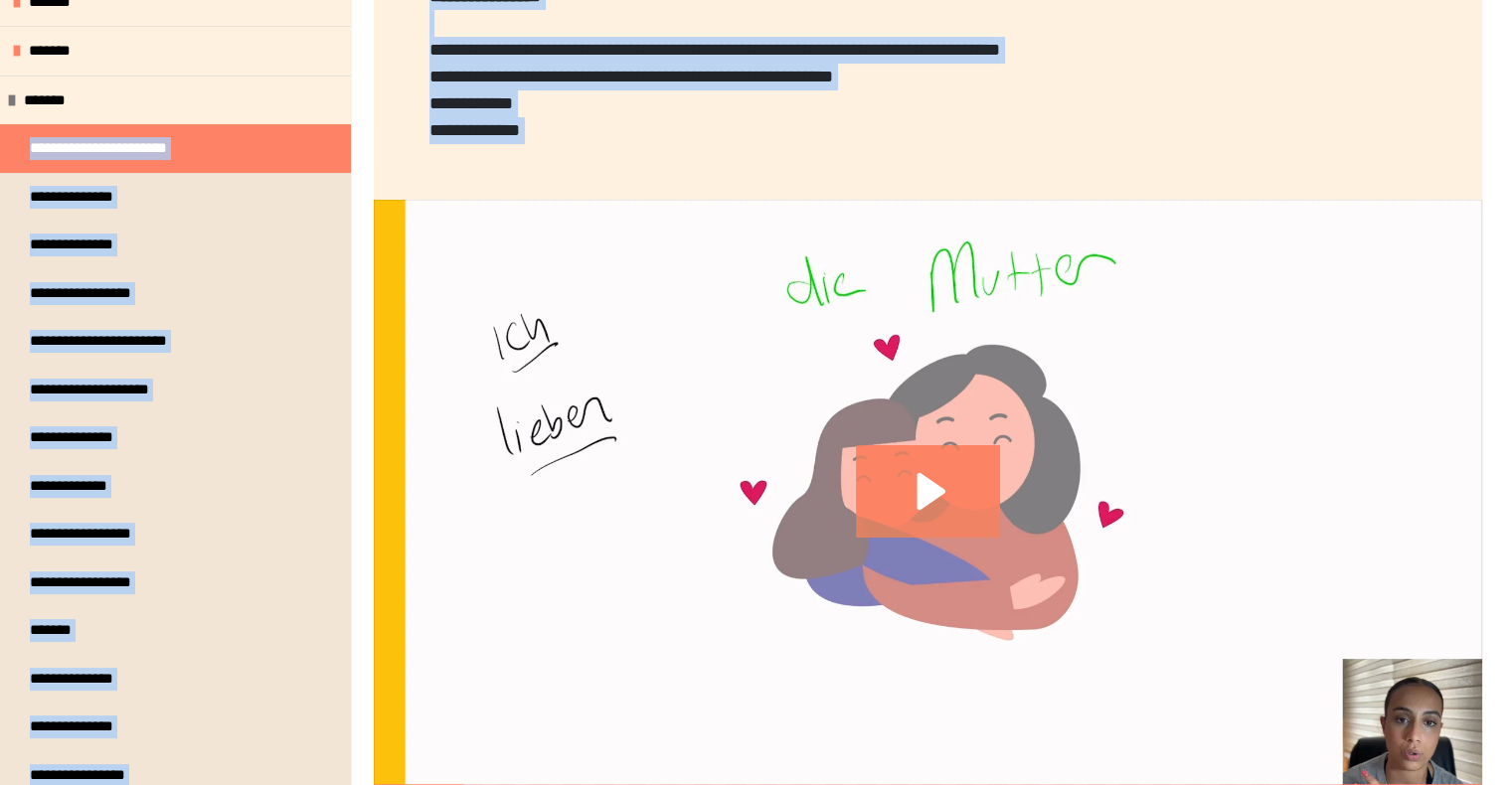 drag, startPoint x: 119, startPoint y: 93, endPoint x: 634, endPoint y: 428, distance: 614.3696 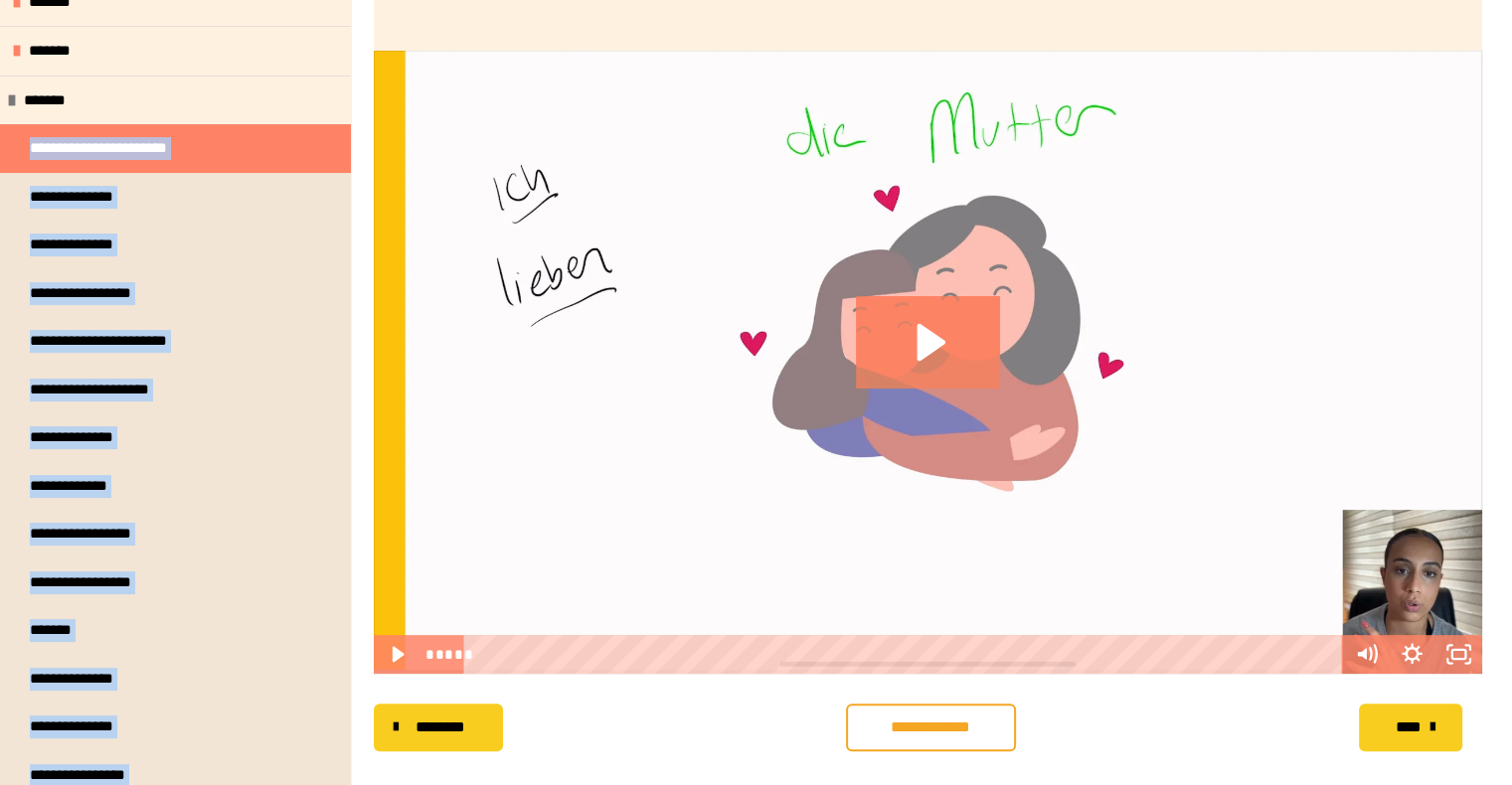 scroll, scrollTop: 571, scrollLeft: 0, axis: vertical 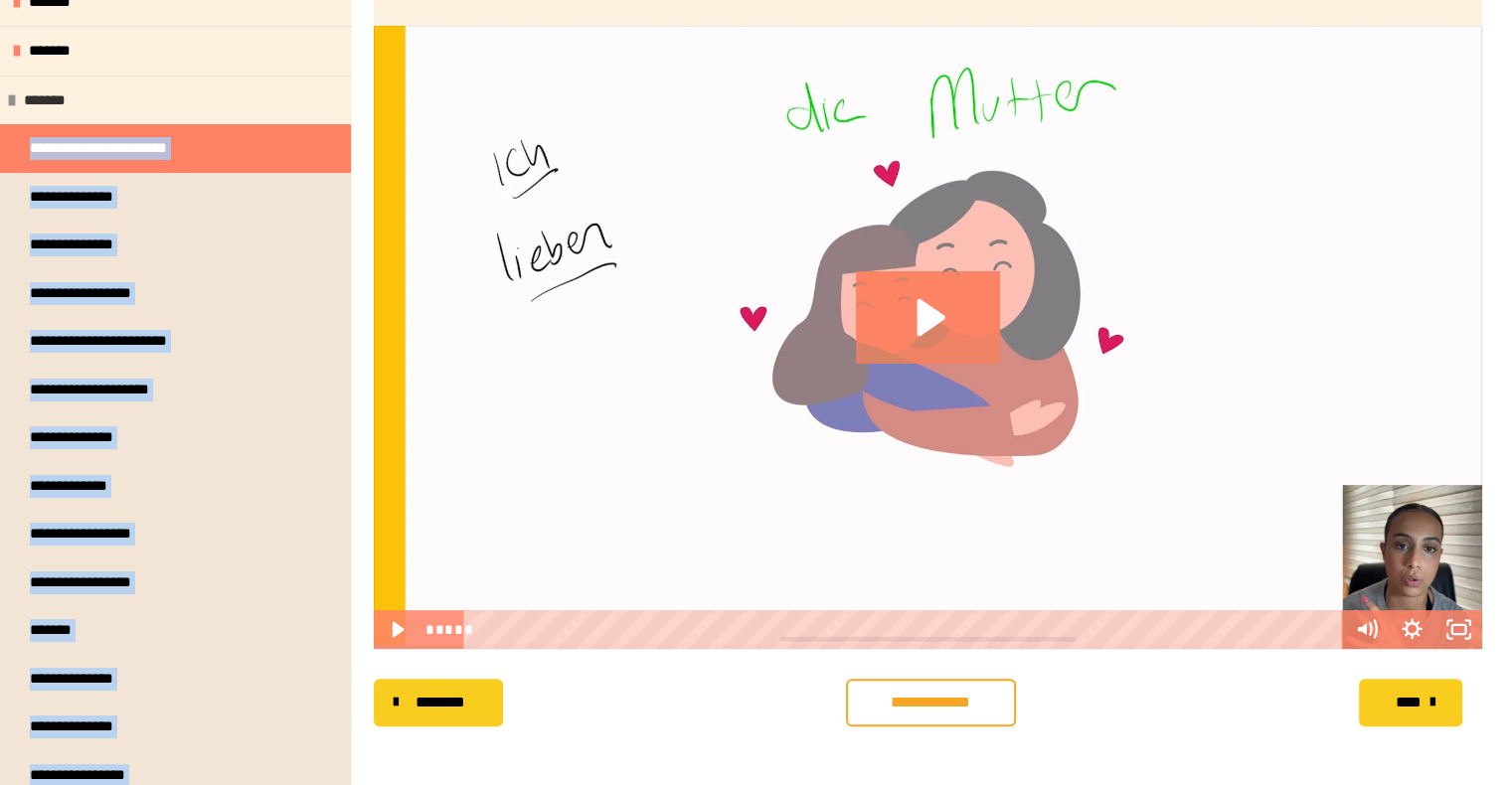 click on "*******" at bounding box center (55, 100) 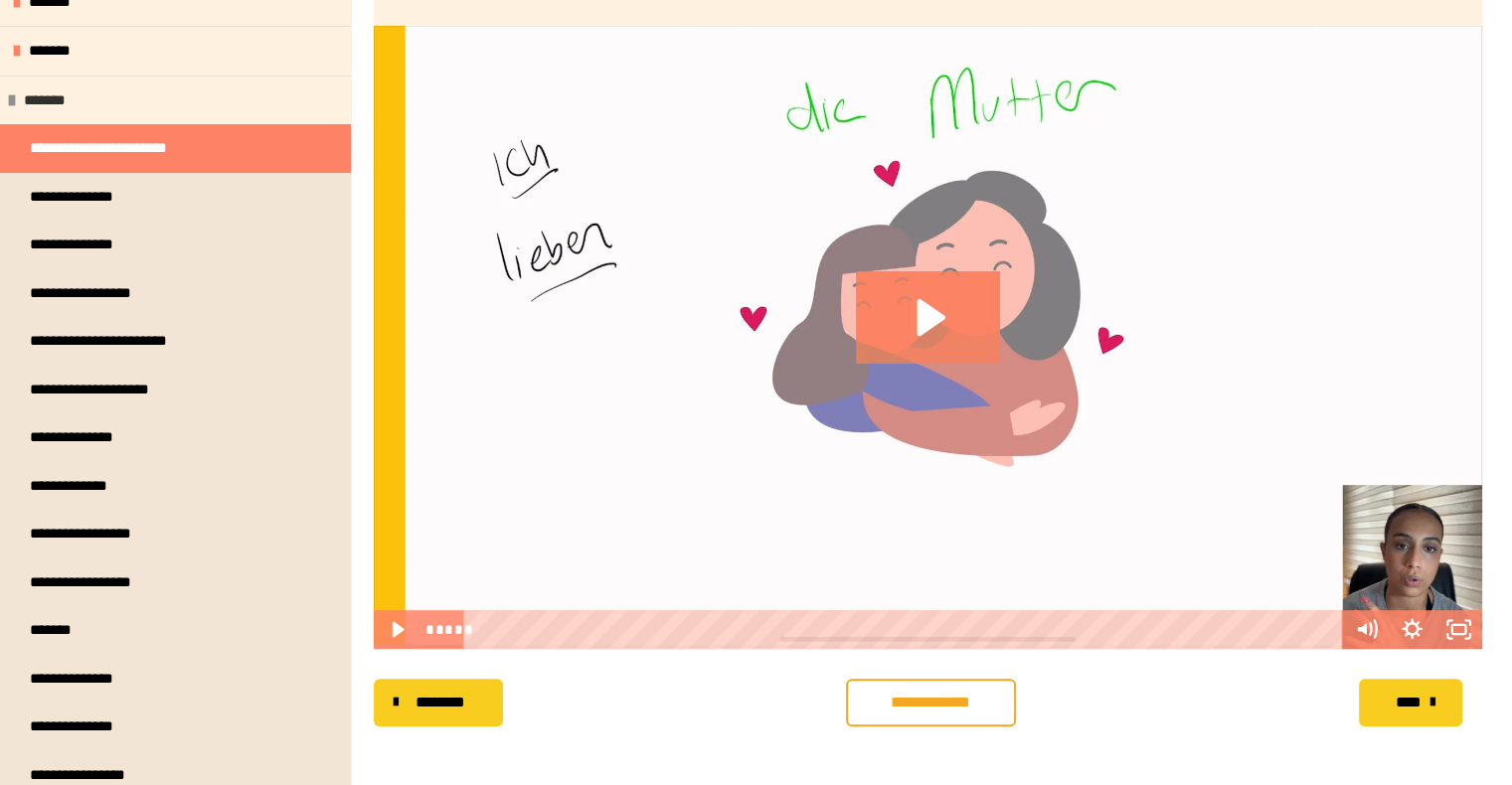 scroll, scrollTop: 0, scrollLeft: 0, axis: both 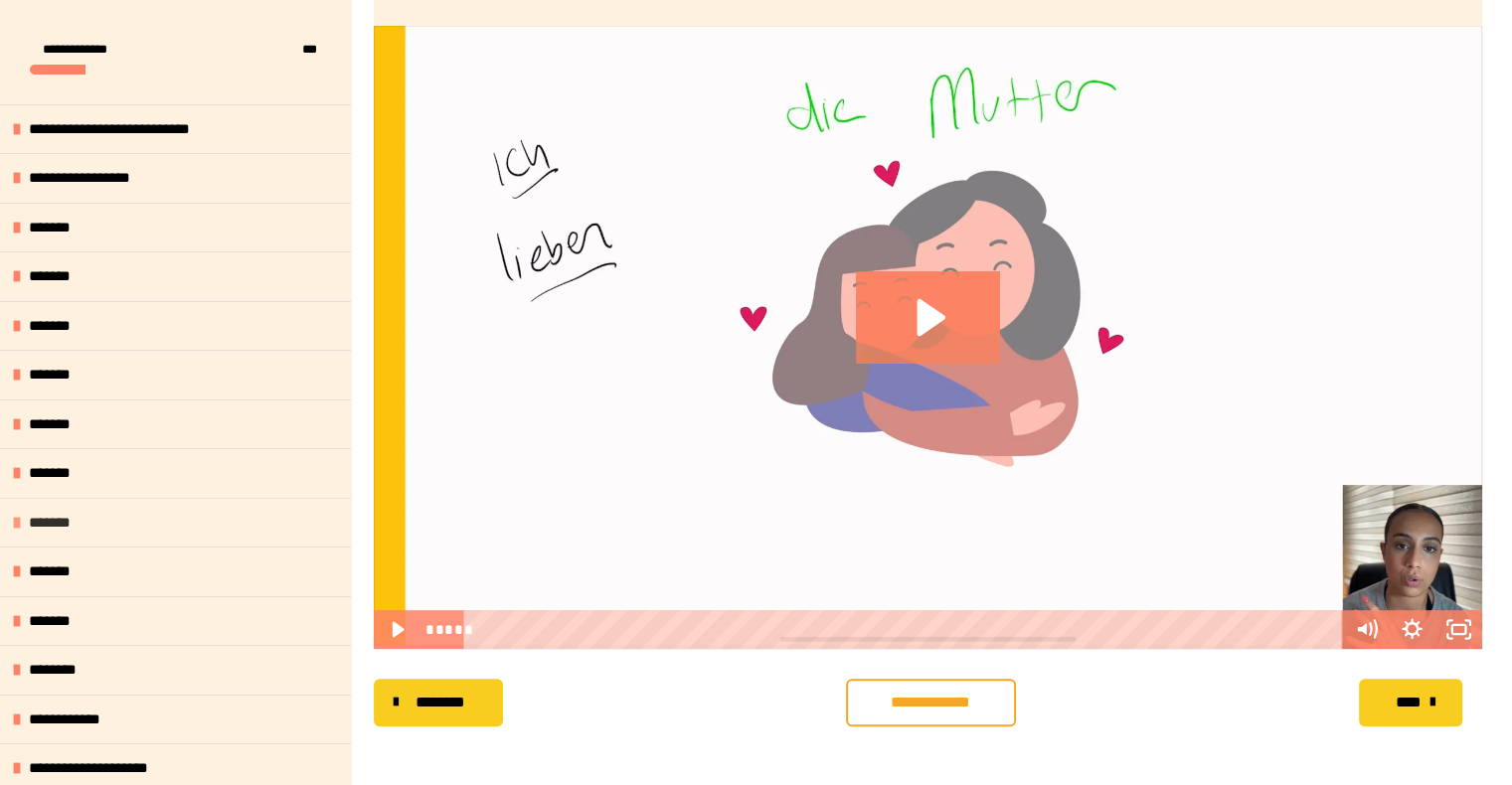 click on "*******" at bounding box center [61, 523] 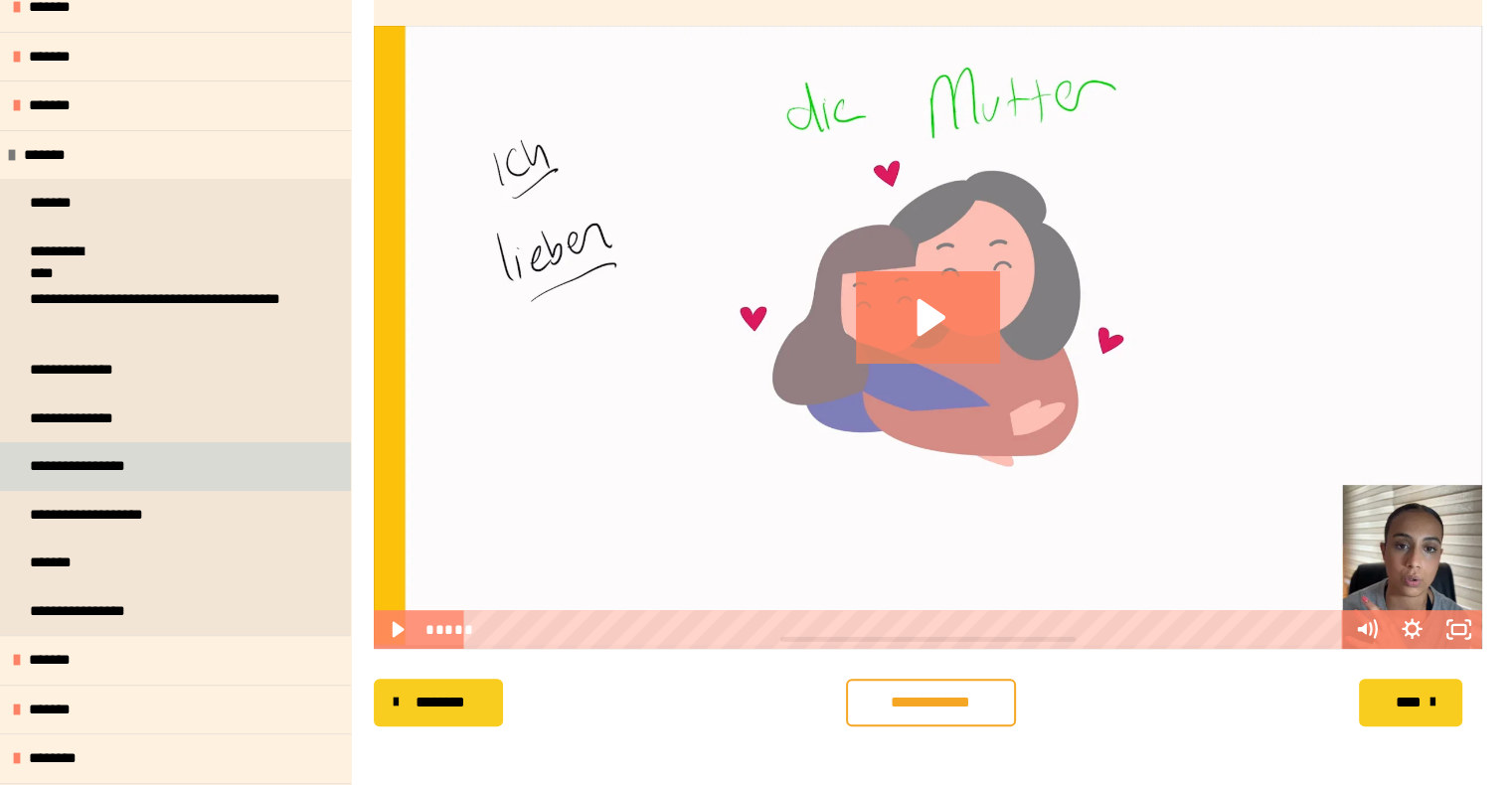 scroll, scrollTop: 397, scrollLeft: 0, axis: vertical 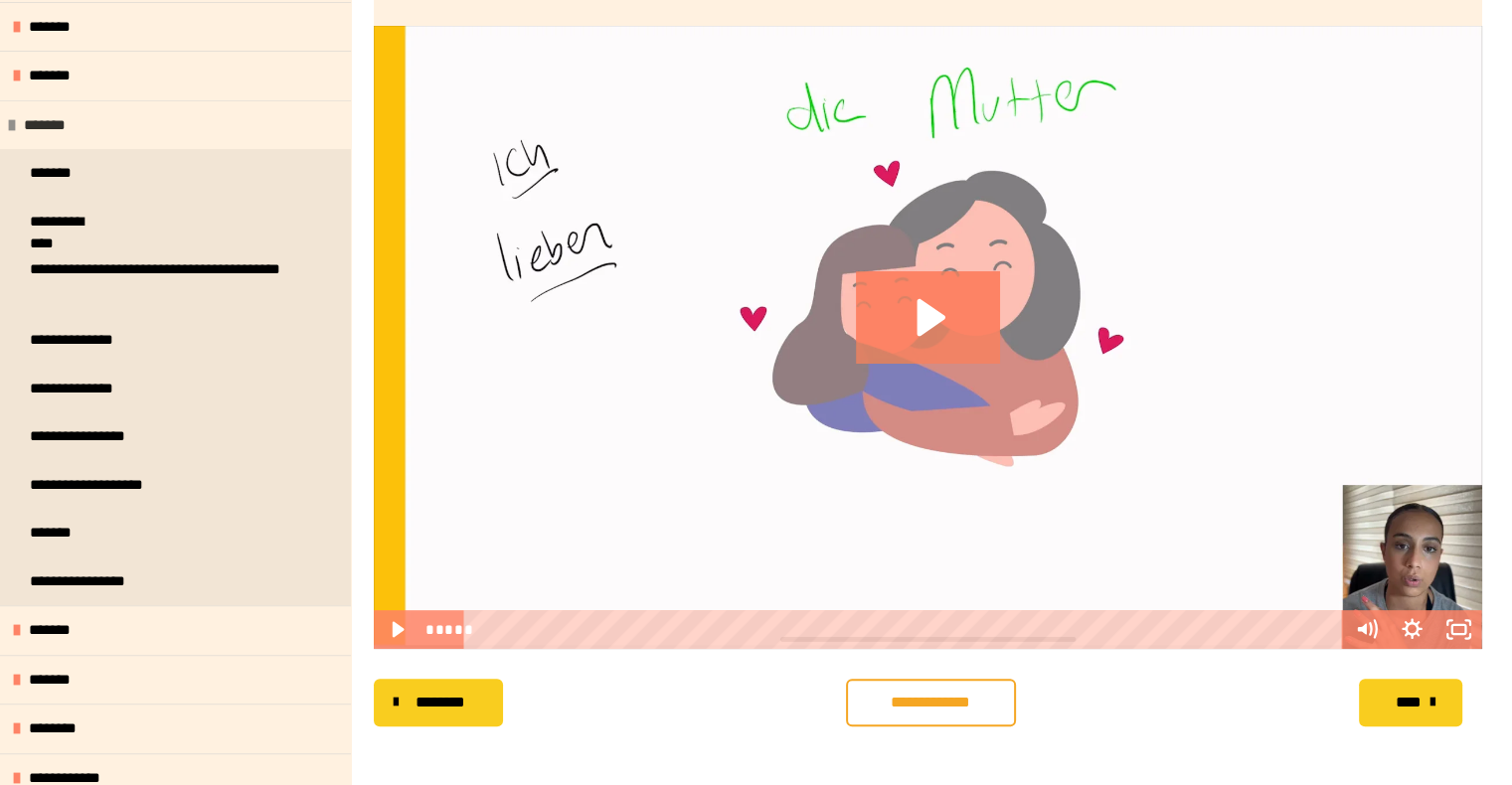 click on "*******" at bounding box center [56, 125] 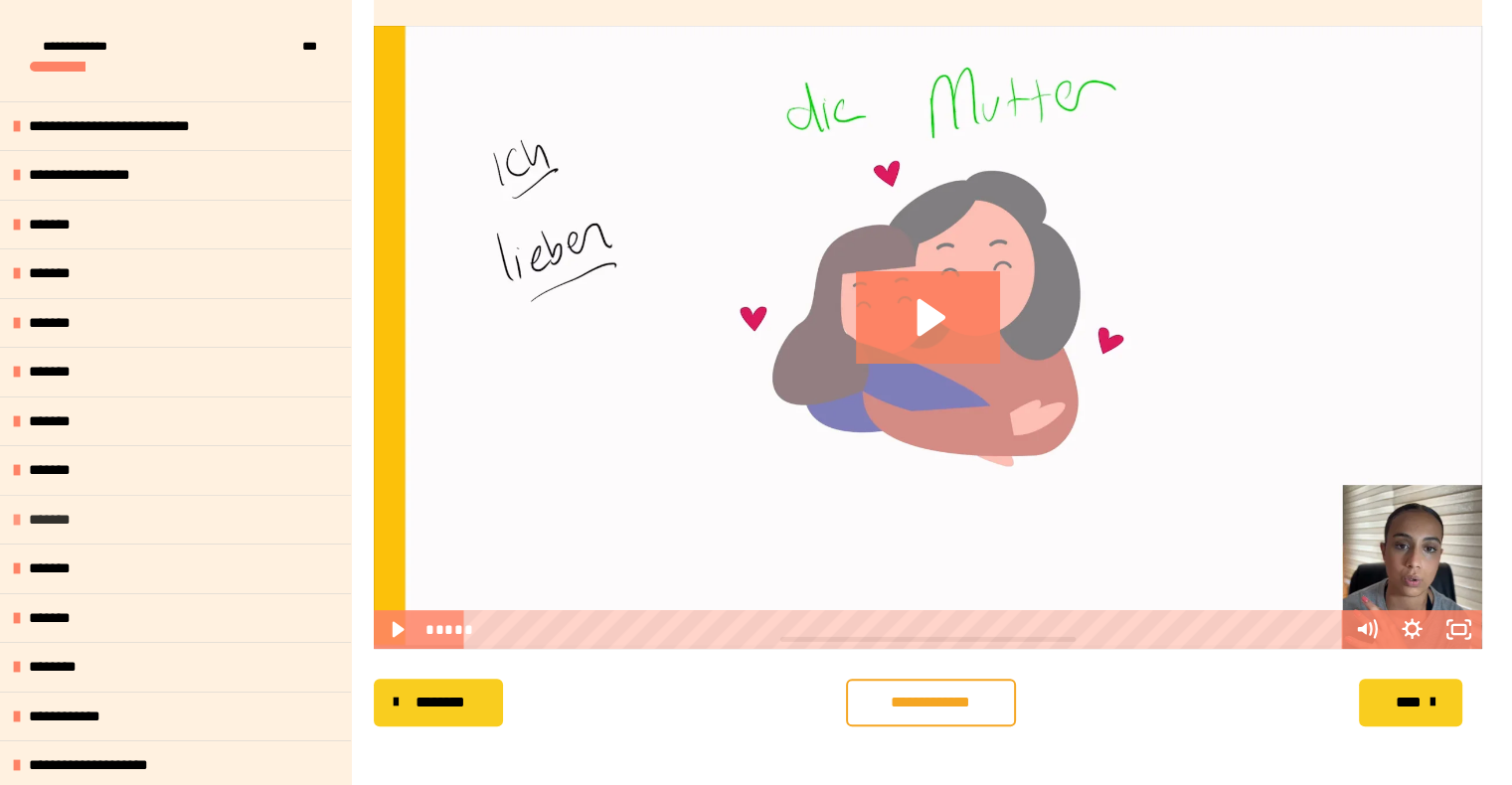 scroll, scrollTop: 0, scrollLeft: 0, axis: both 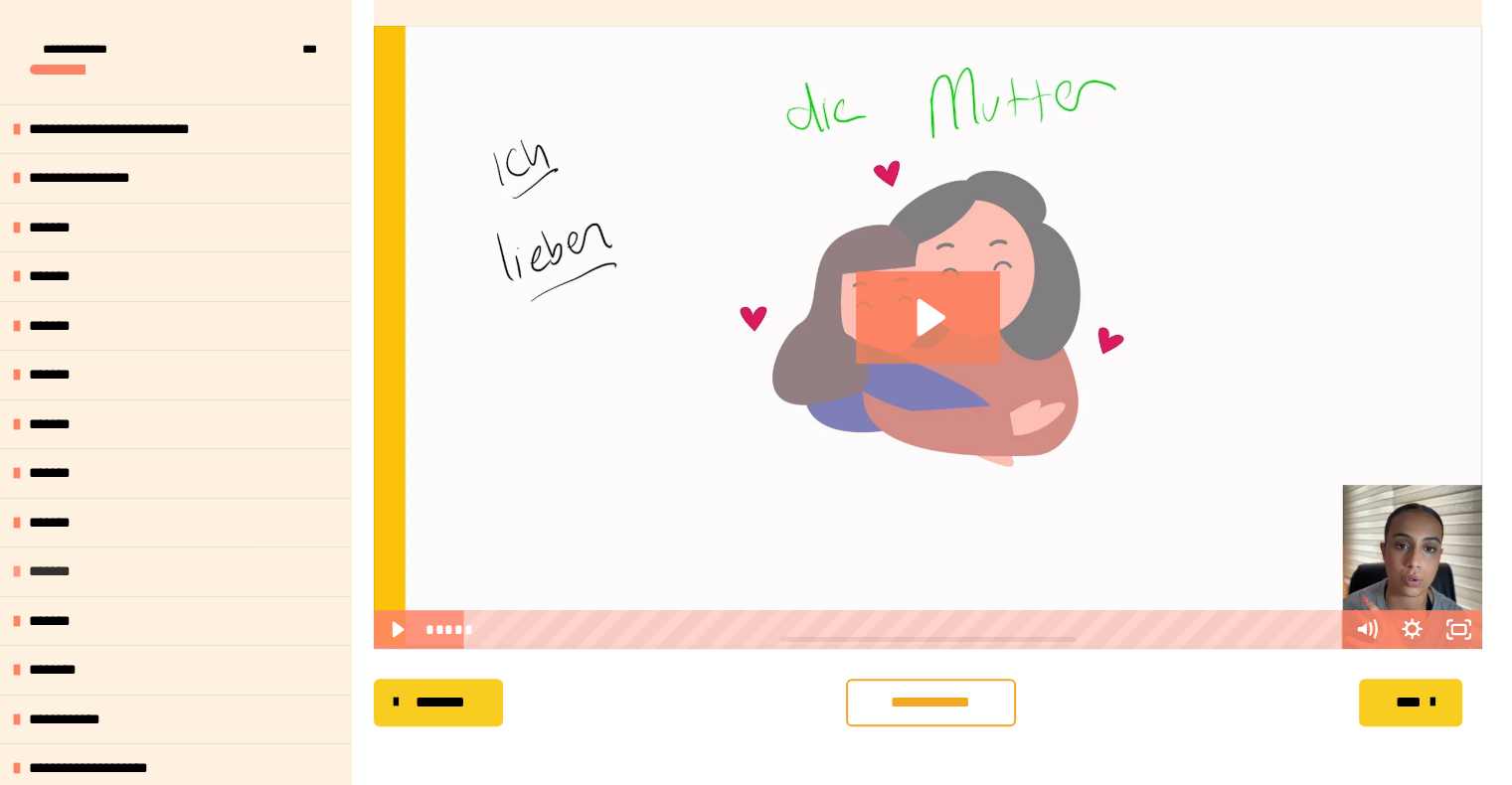 click on "*******" at bounding box center (175, 571) 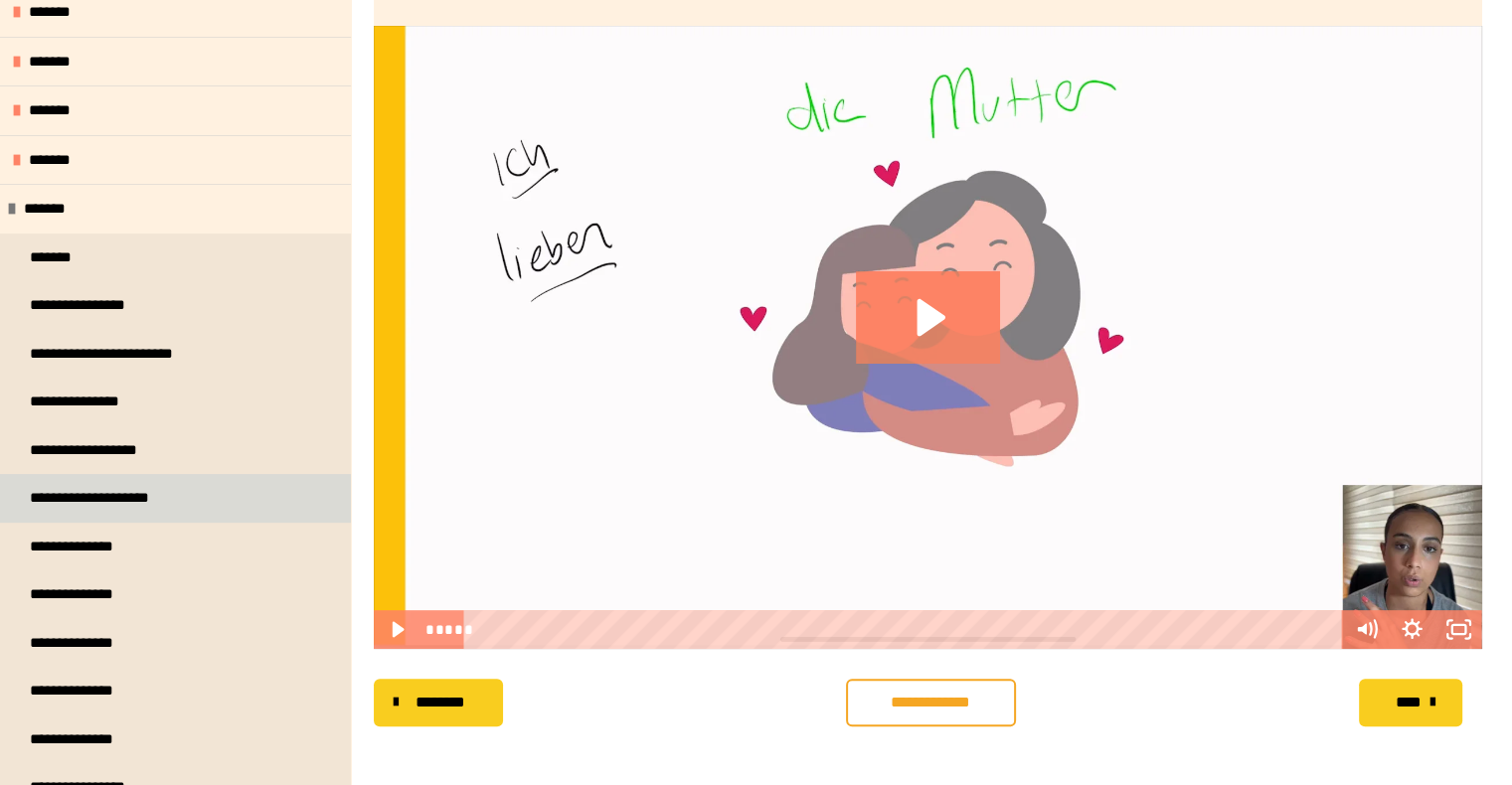 scroll, scrollTop: 397, scrollLeft: 0, axis: vertical 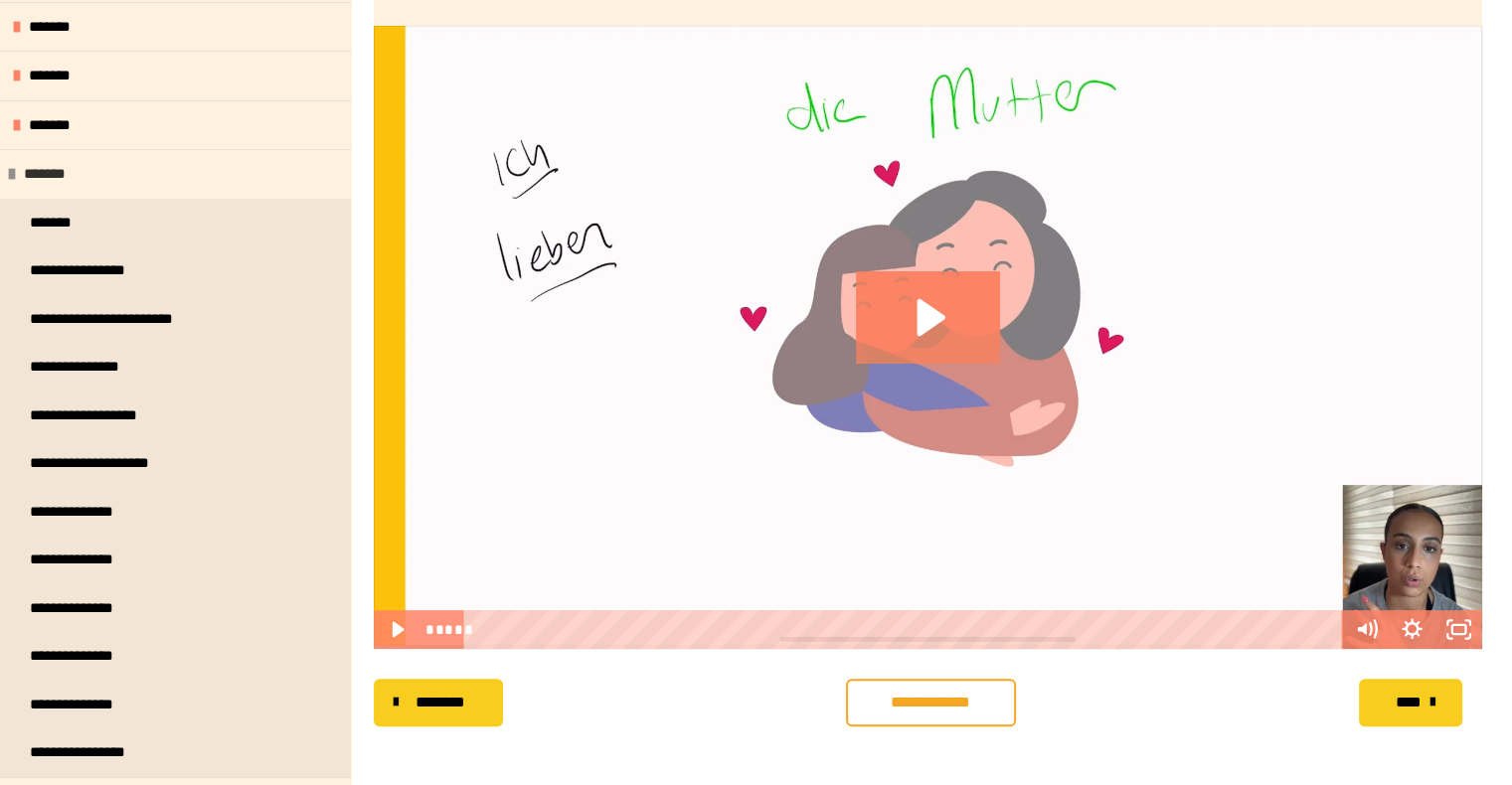 click on "*******" at bounding box center [56, 174] 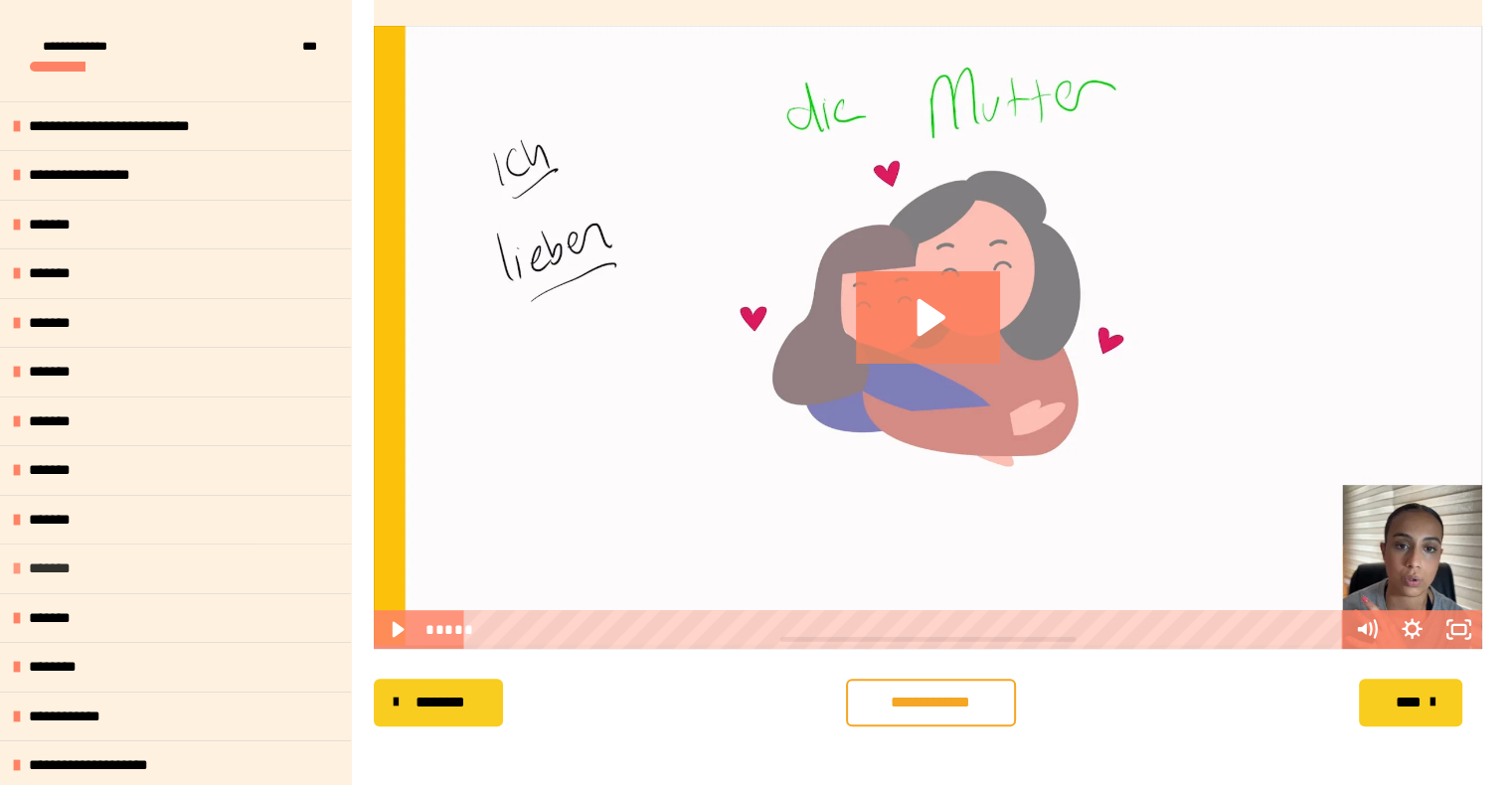 scroll, scrollTop: 0, scrollLeft: 0, axis: both 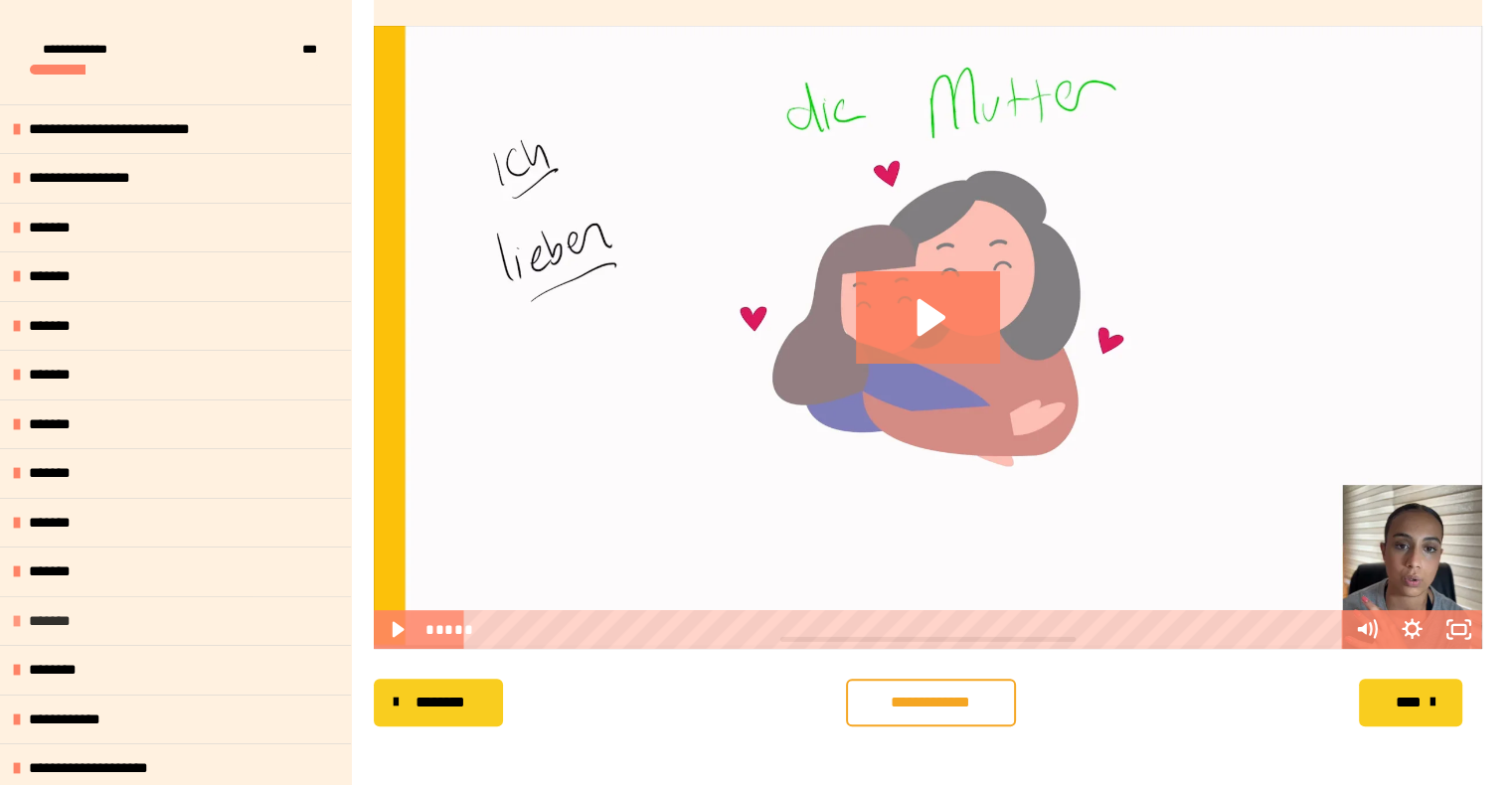click on "*******" at bounding box center (61, 621) 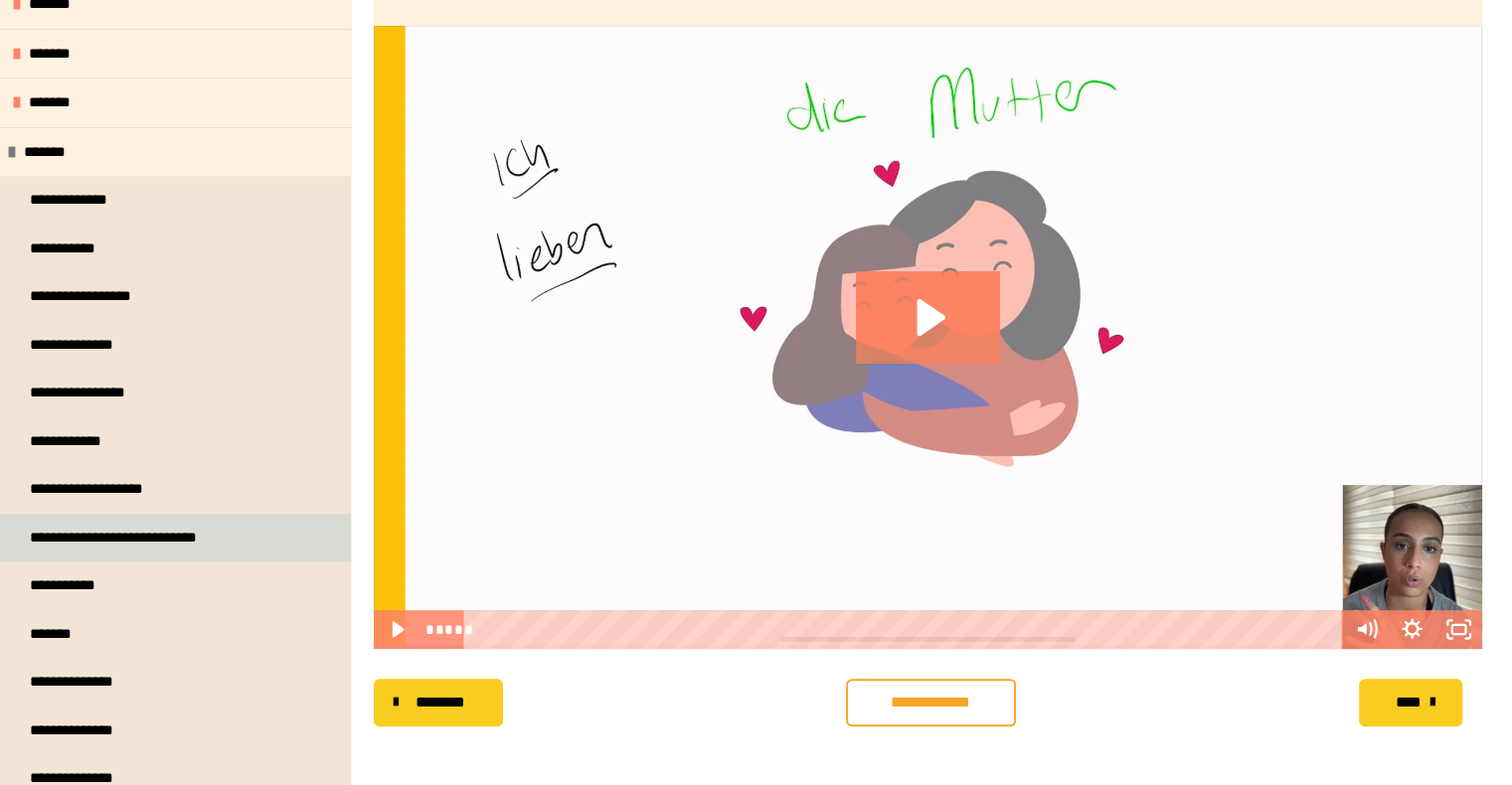 scroll, scrollTop: 497, scrollLeft: 0, axis: vertical 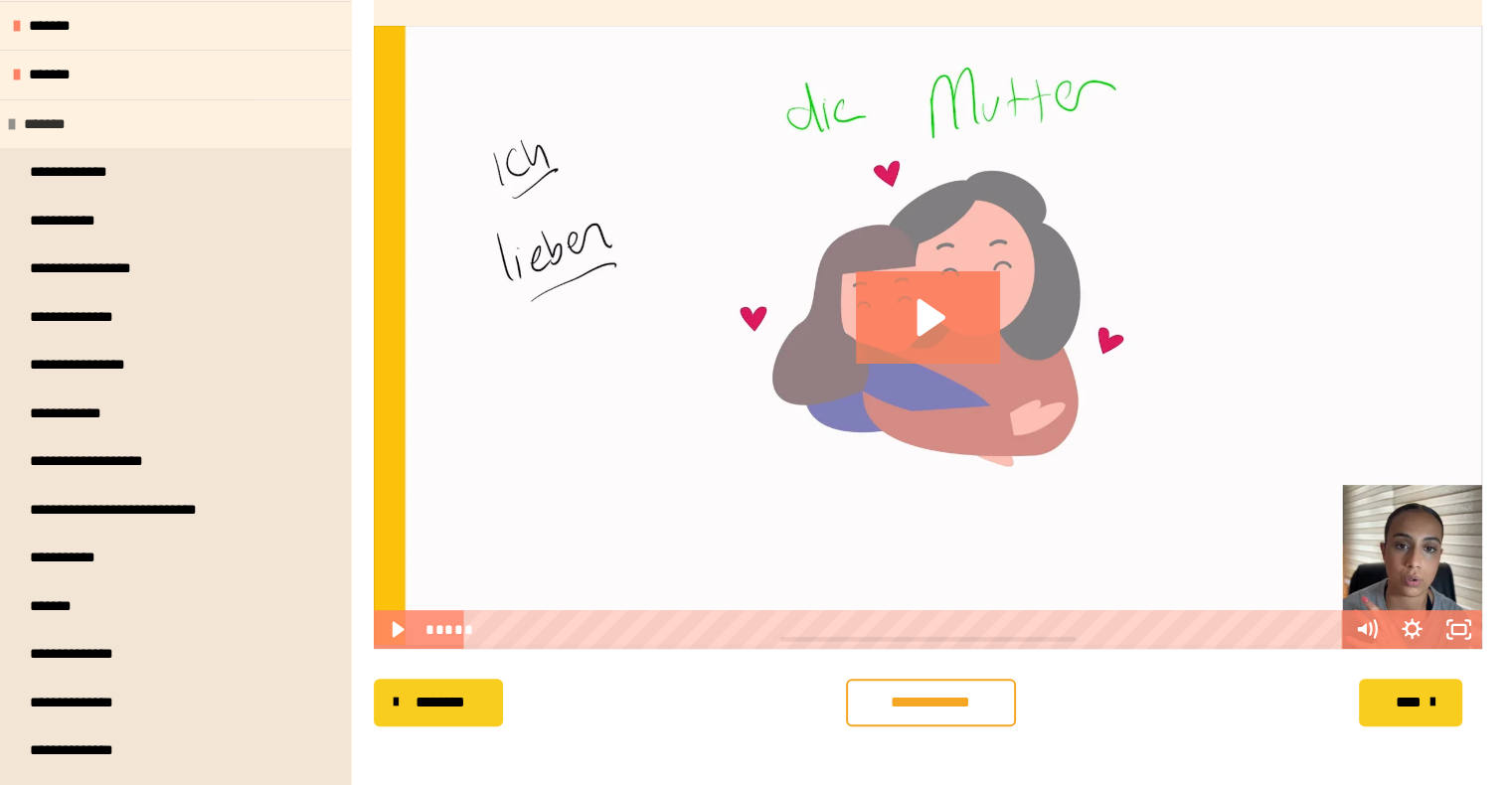 click on "*******" at bounding box center [56, 124] 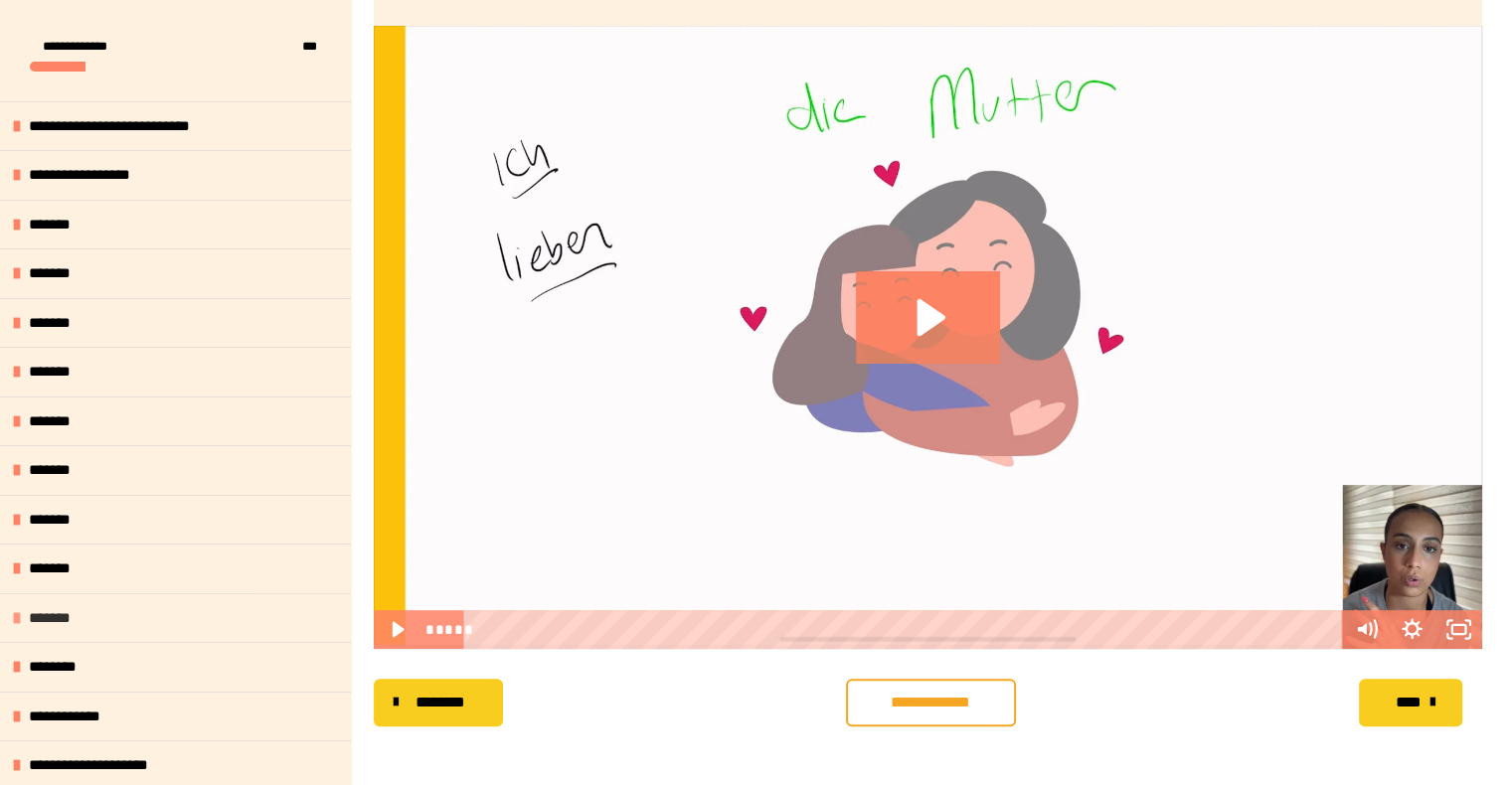 scroll, scrollTop: 0, scrollLeft: 0, axis: both 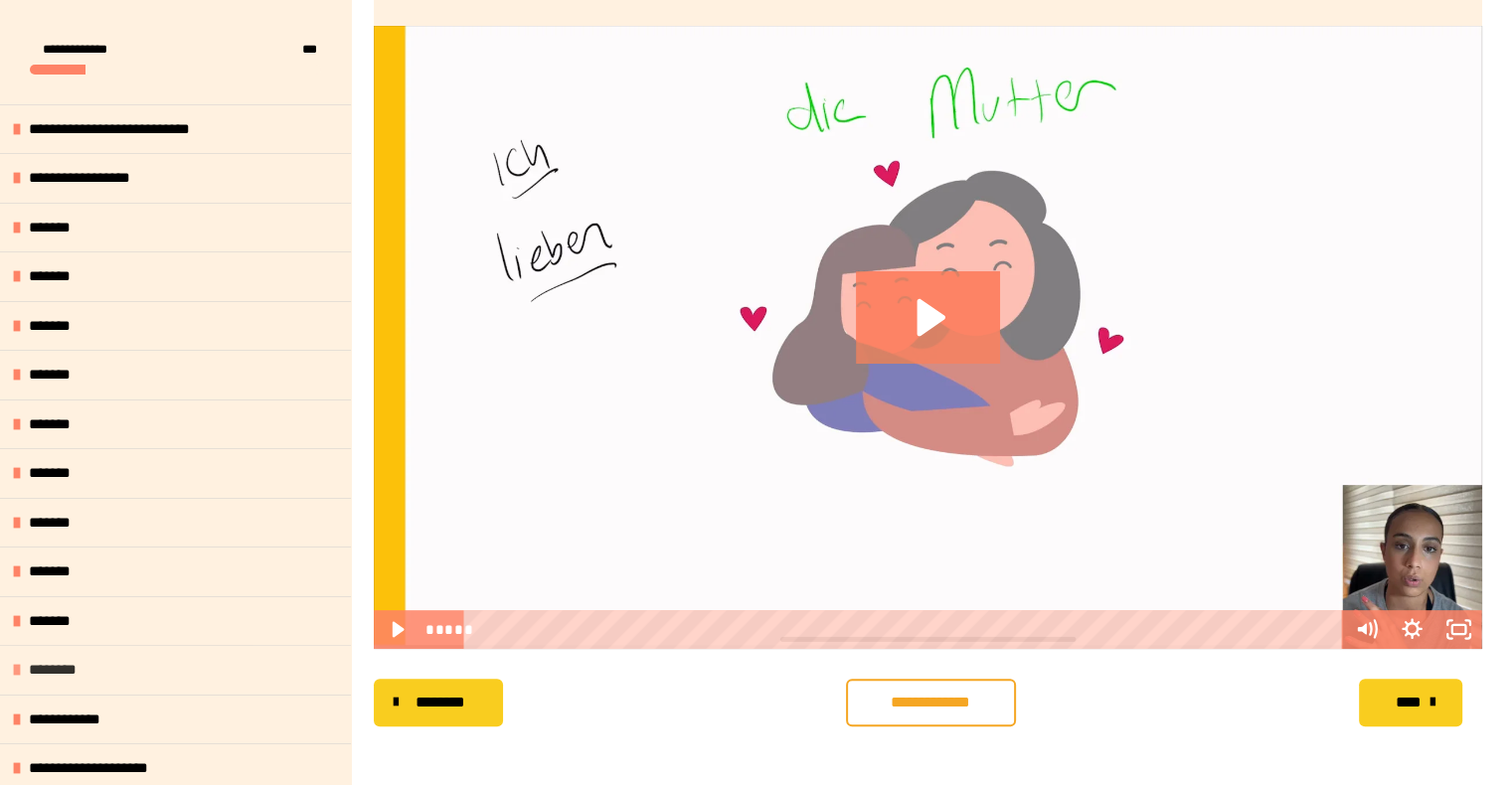 click on "********" at bounding box center [64, 670] 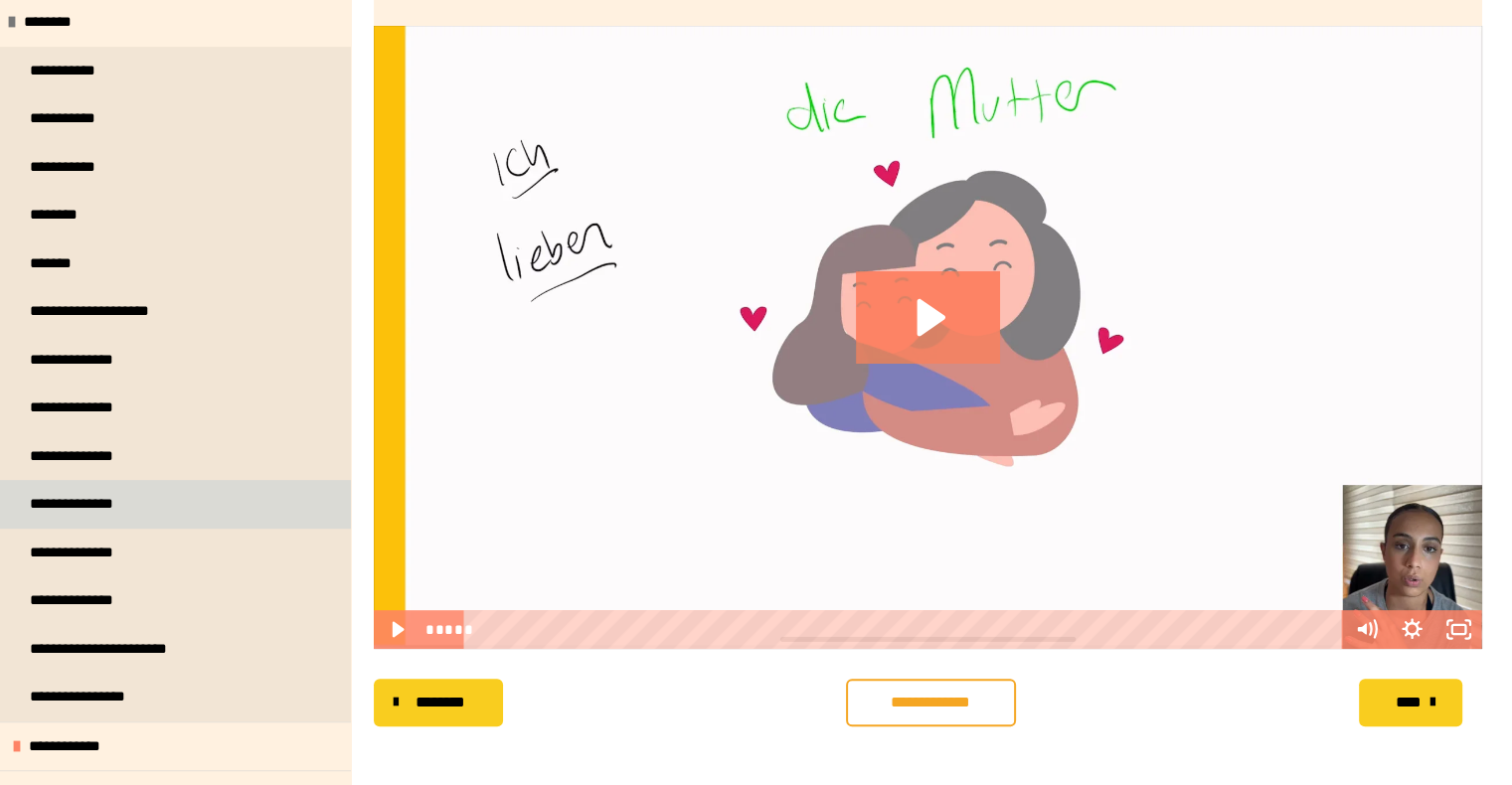 scroll, scrollTop: 674, scrollLeft: 0, axis: vertical 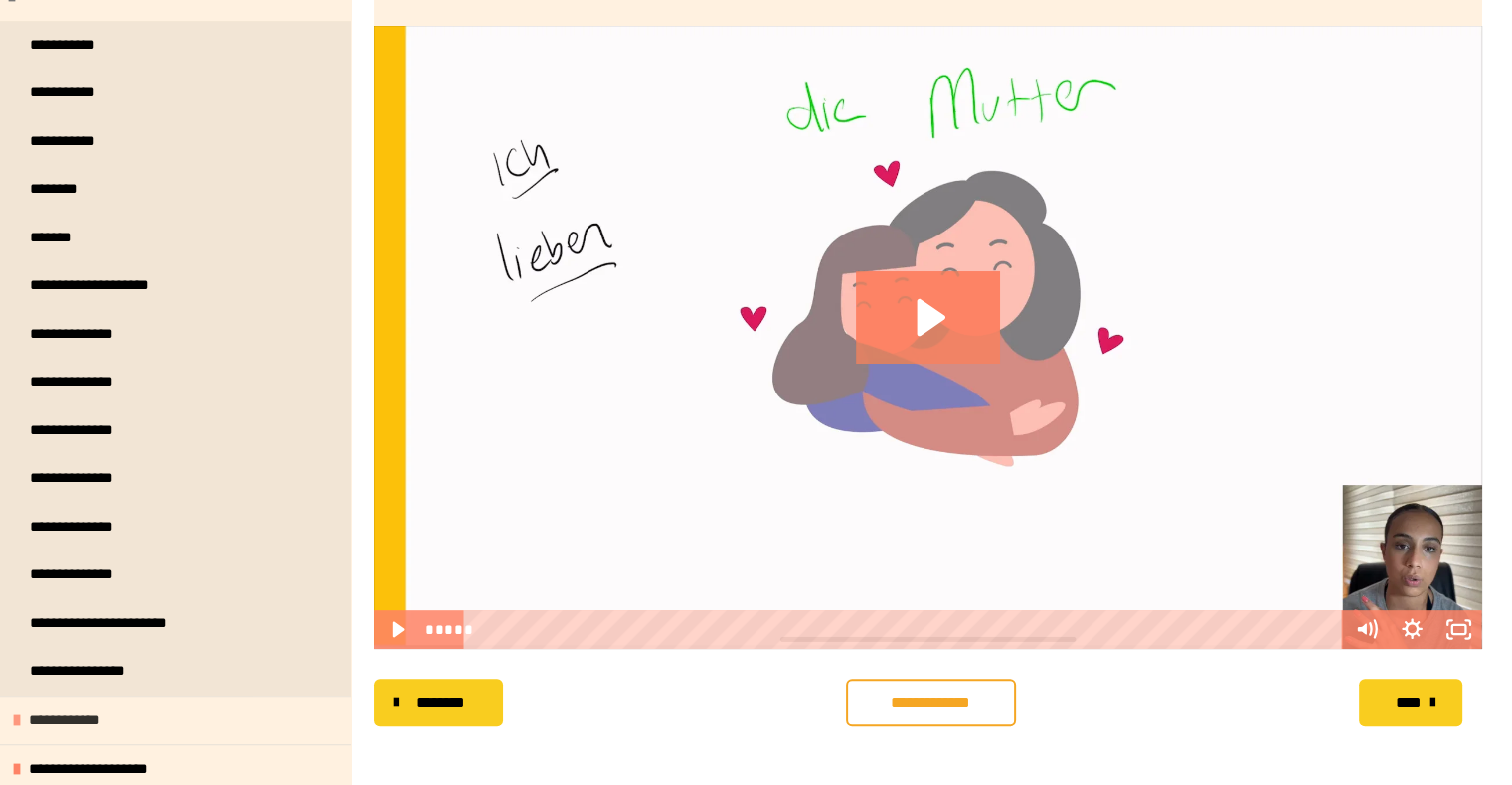 click on "**********" at bounding box center (83, 720) 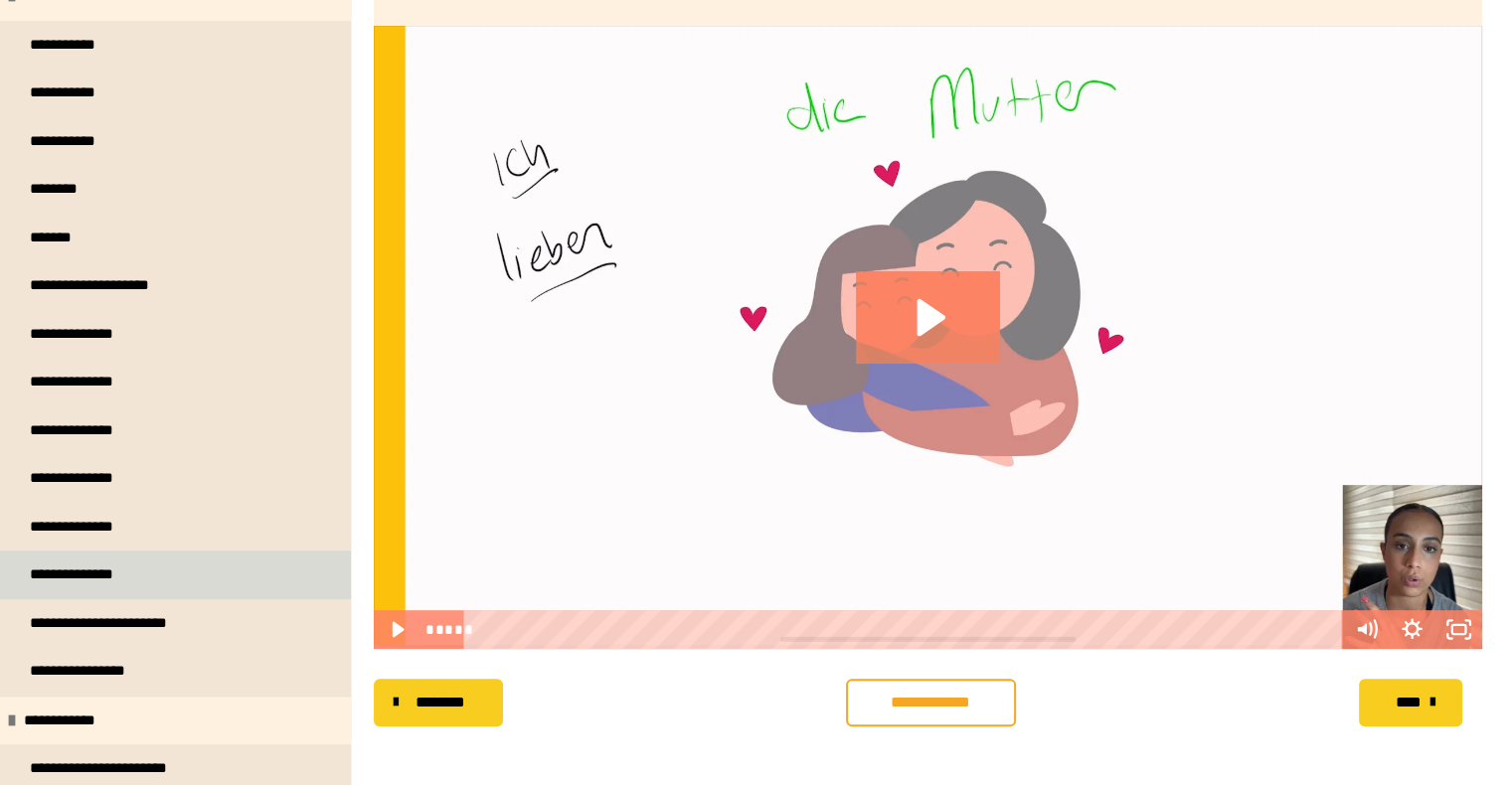 scroll, scrollTop: 914, scrollLeft: 0, axis: vertical 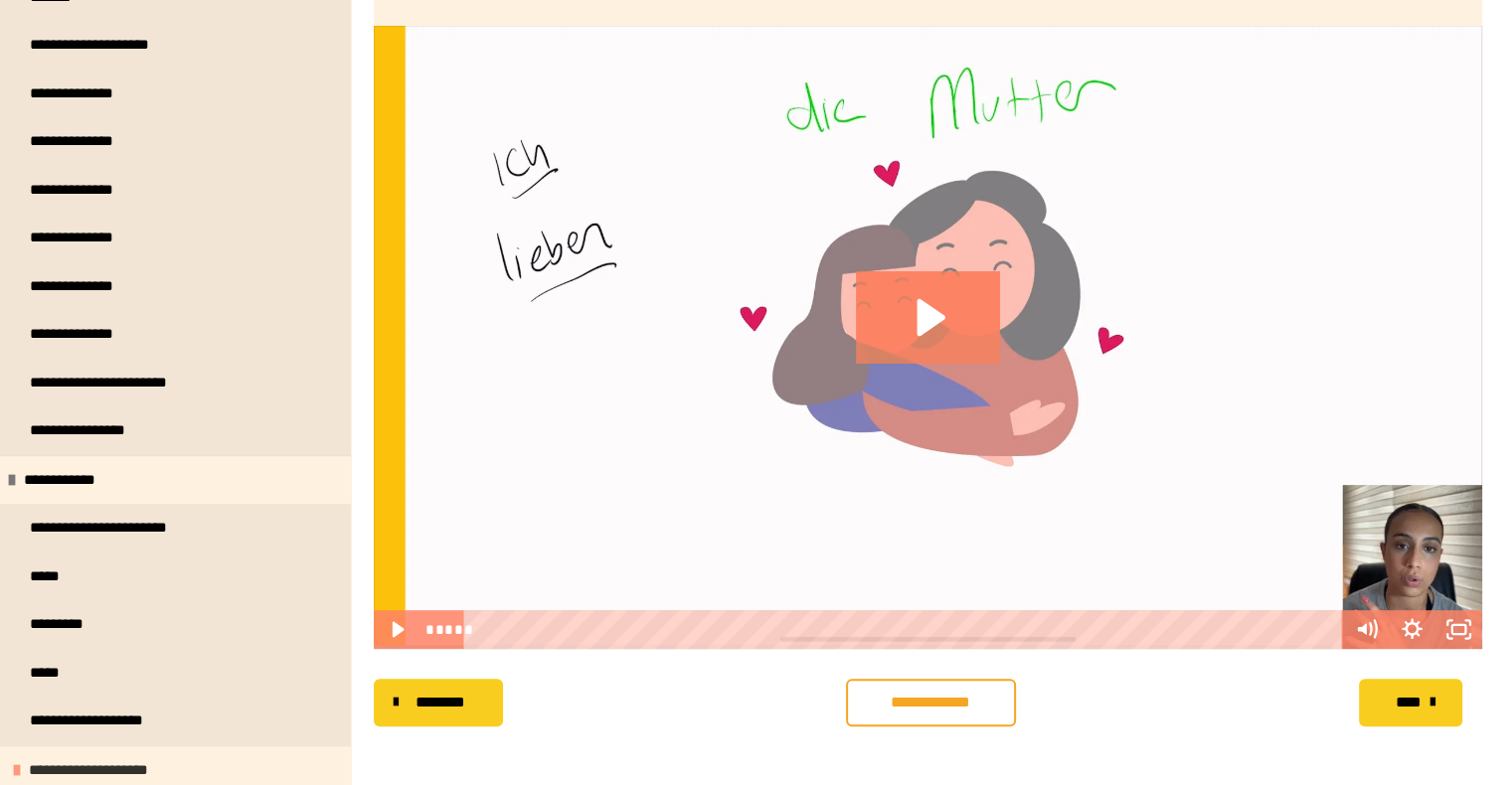click on "**********" at bounding box center (98, 770) 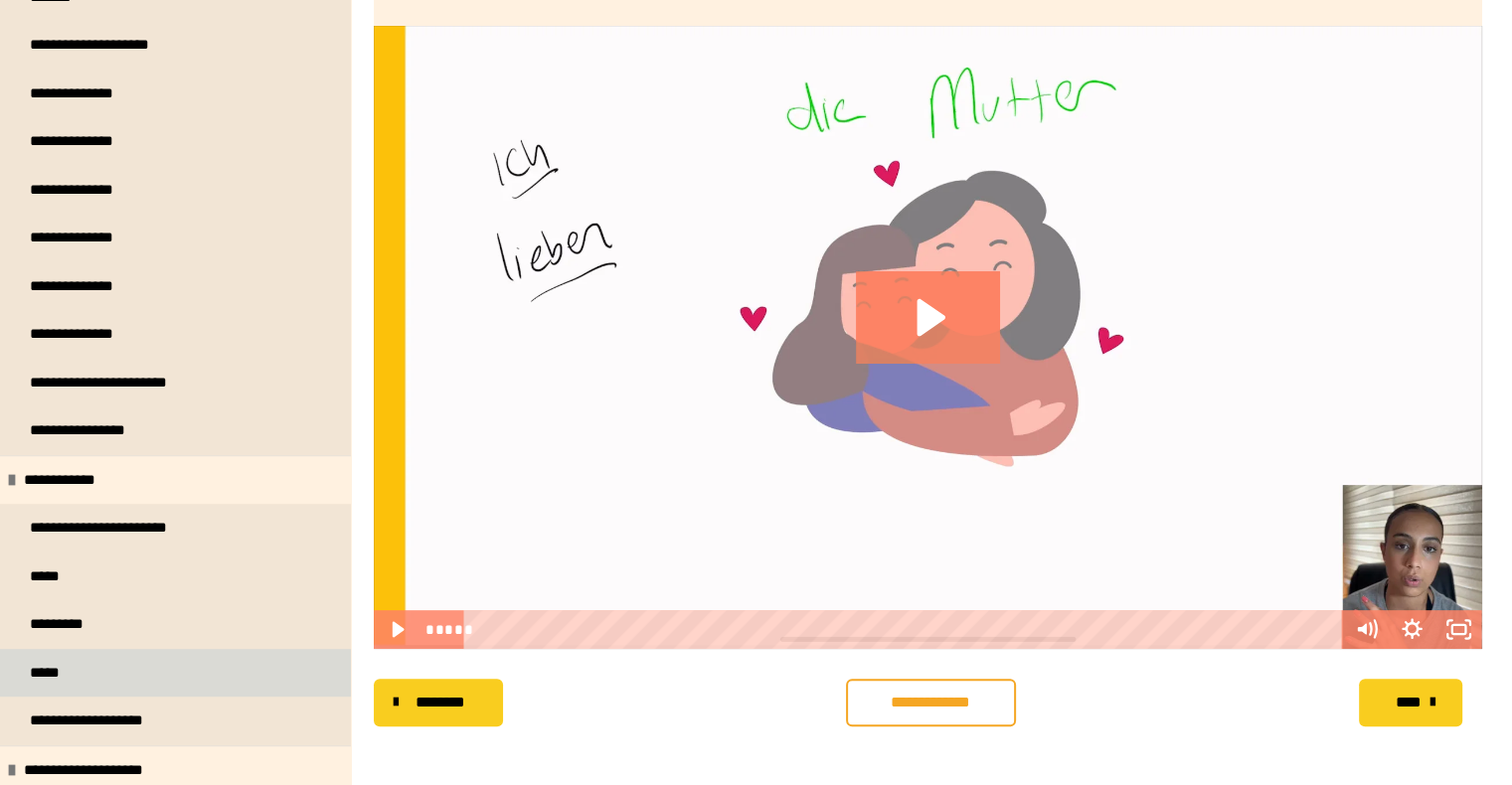 scroll, scrollTop: 1108, scrollLeft: 0, axis: vertical 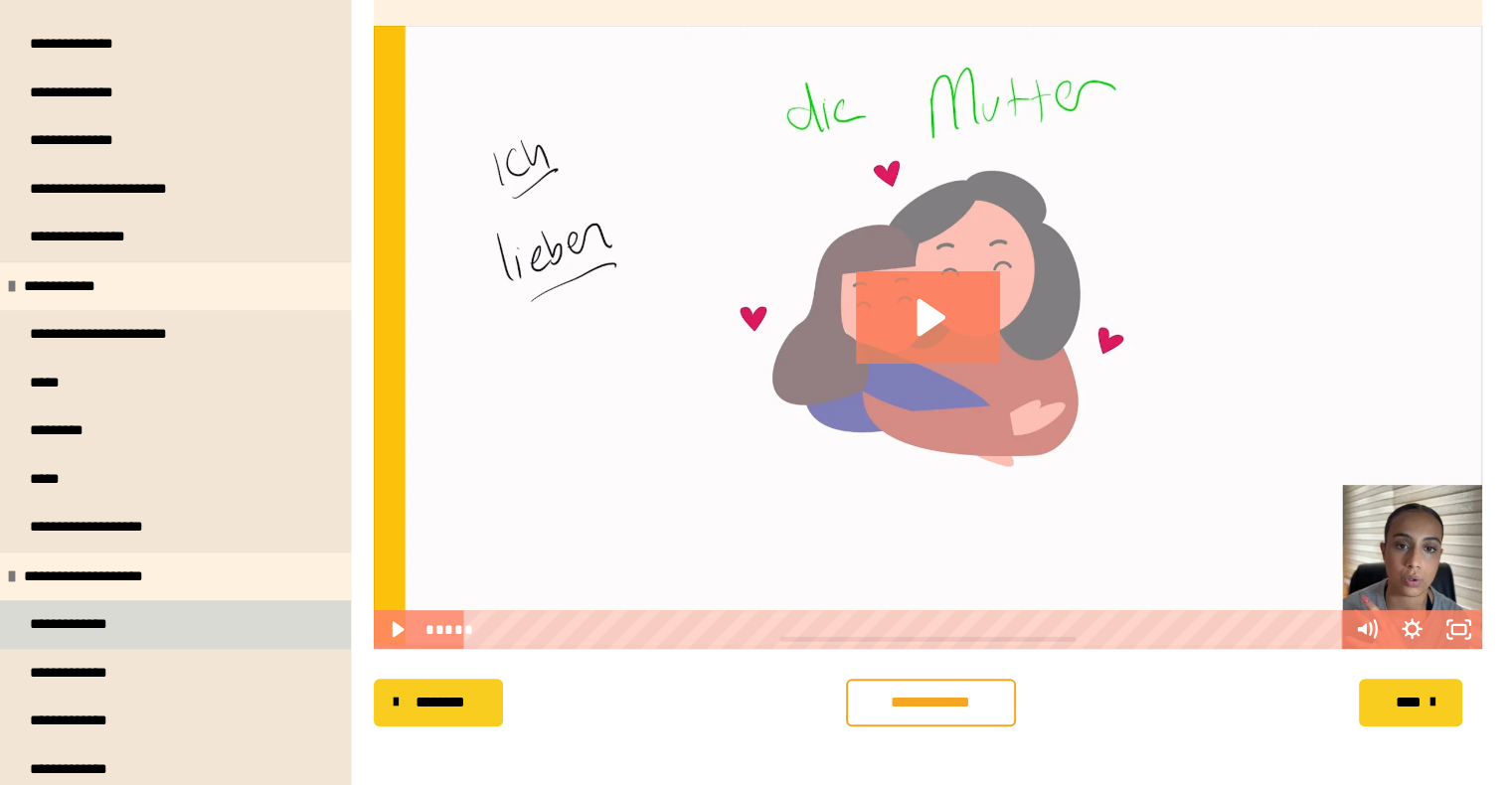 click on "**********" at bounding box center [175, 624] 